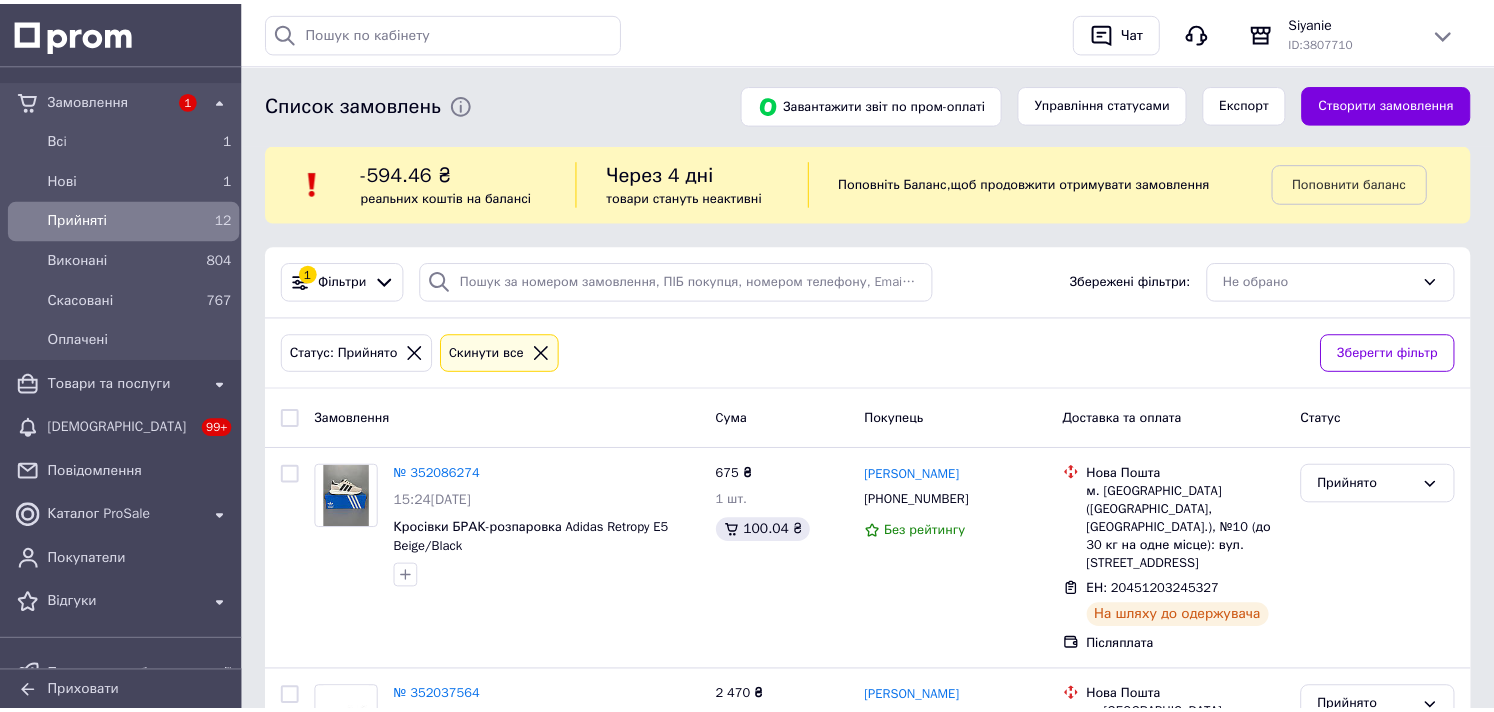 scroll, scrollTop: 111, scrollLeft: 0, axis: vertical 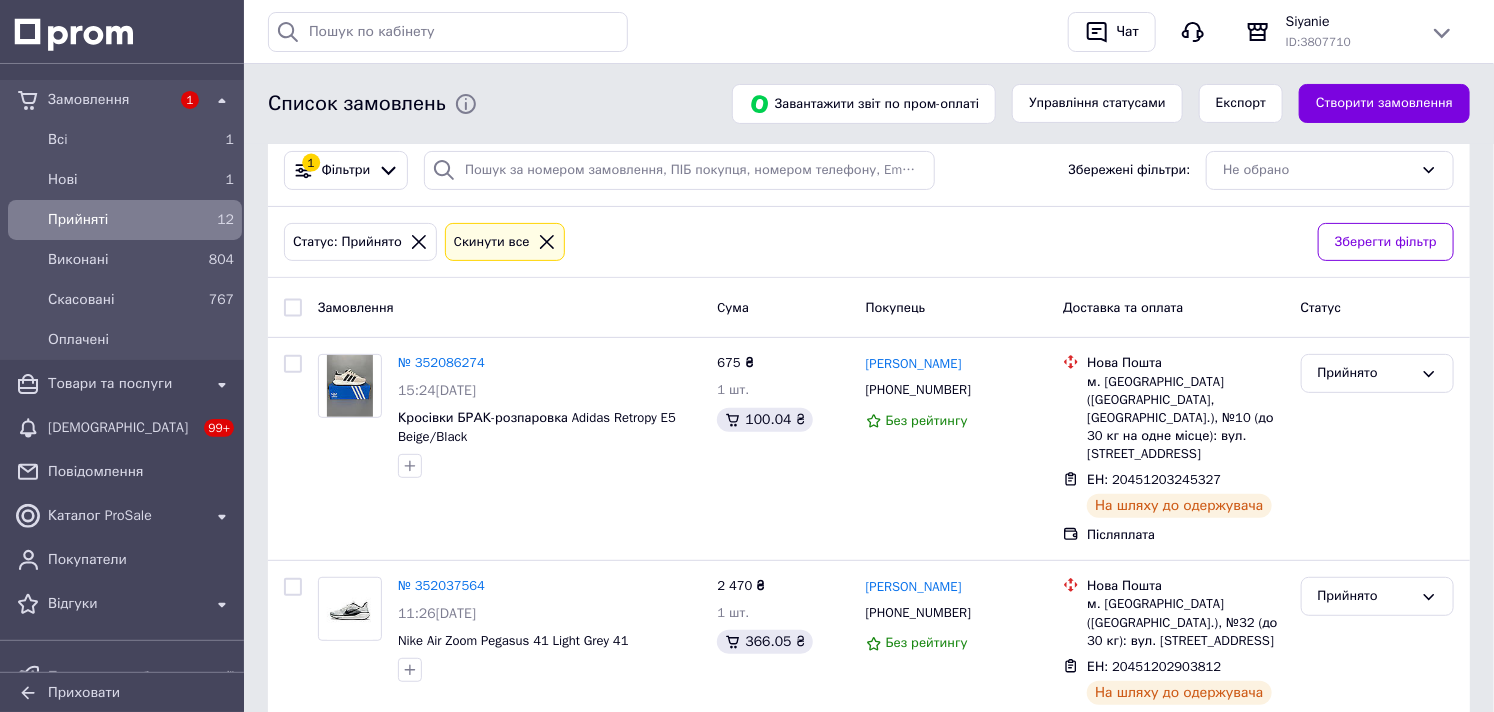 click on "Замовлення" at bounding box center [109, 100] 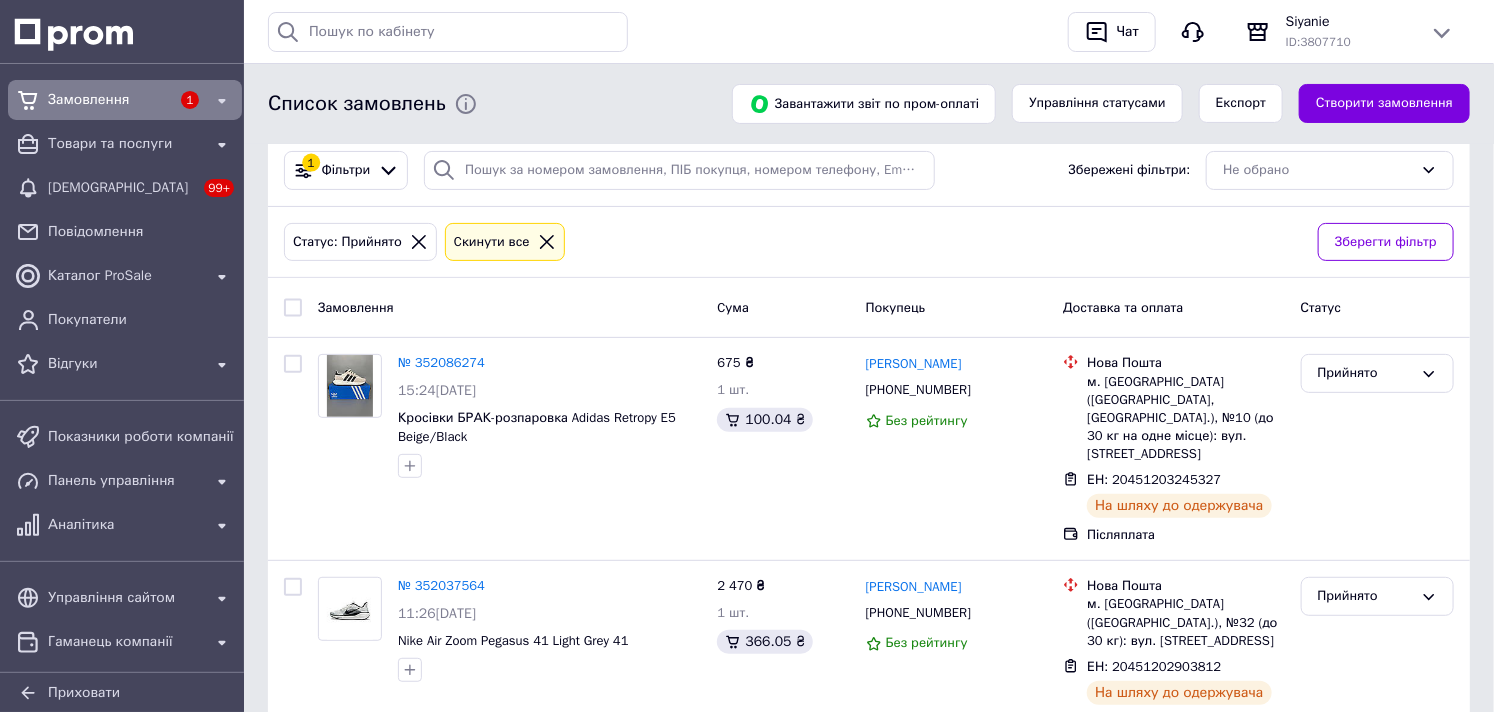 click on "Замовлення" at bounding box center (109, 100) 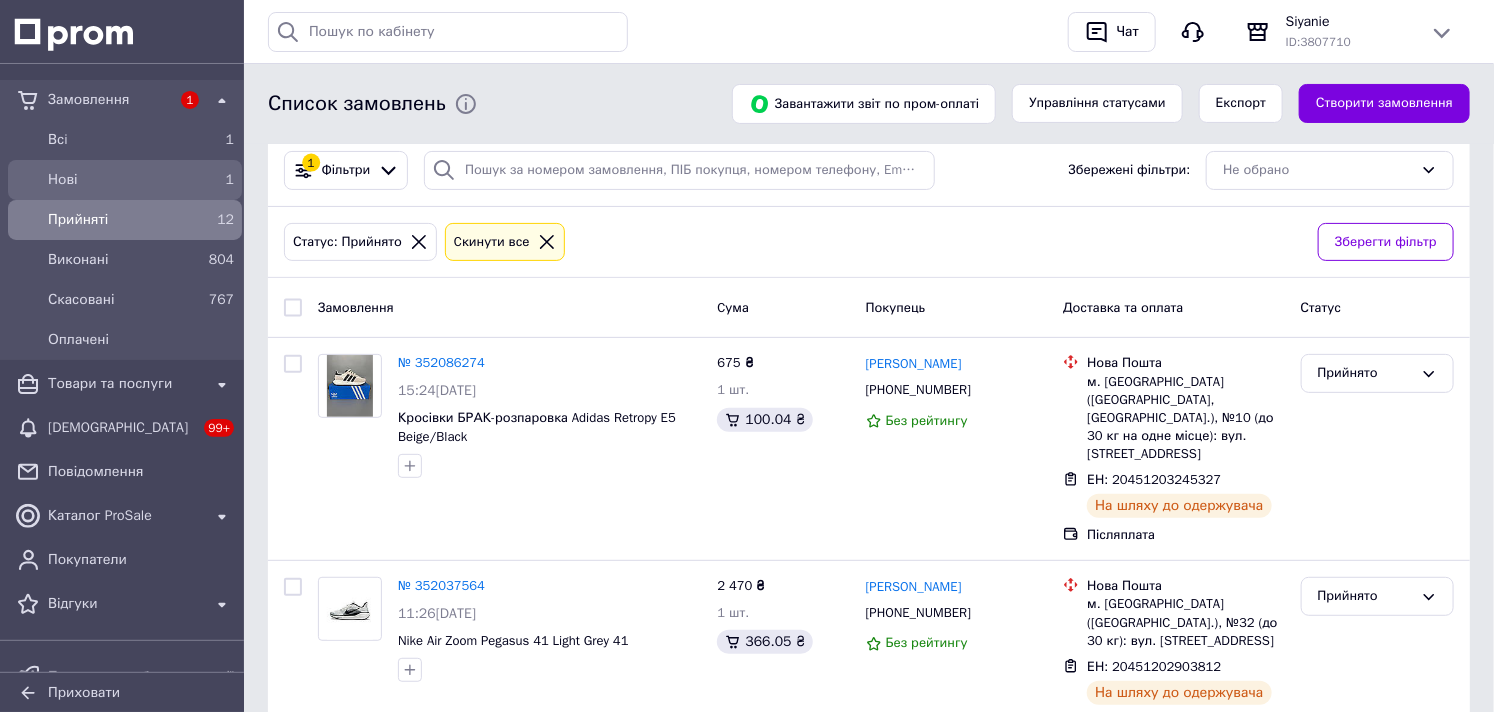 click on "Нові" at bounding box center (121, 180) 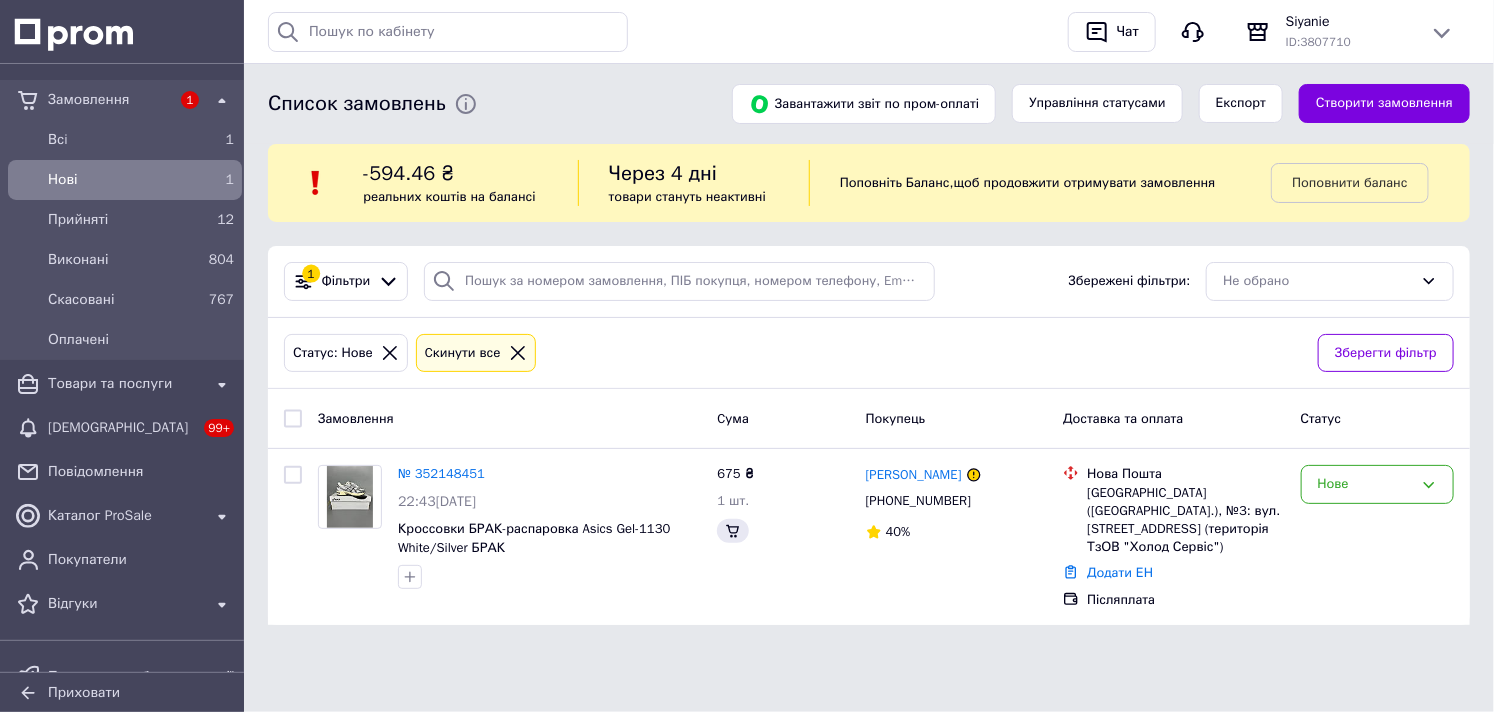 scroll, scrollTop: 0, scrollLeft: 0, axis: both 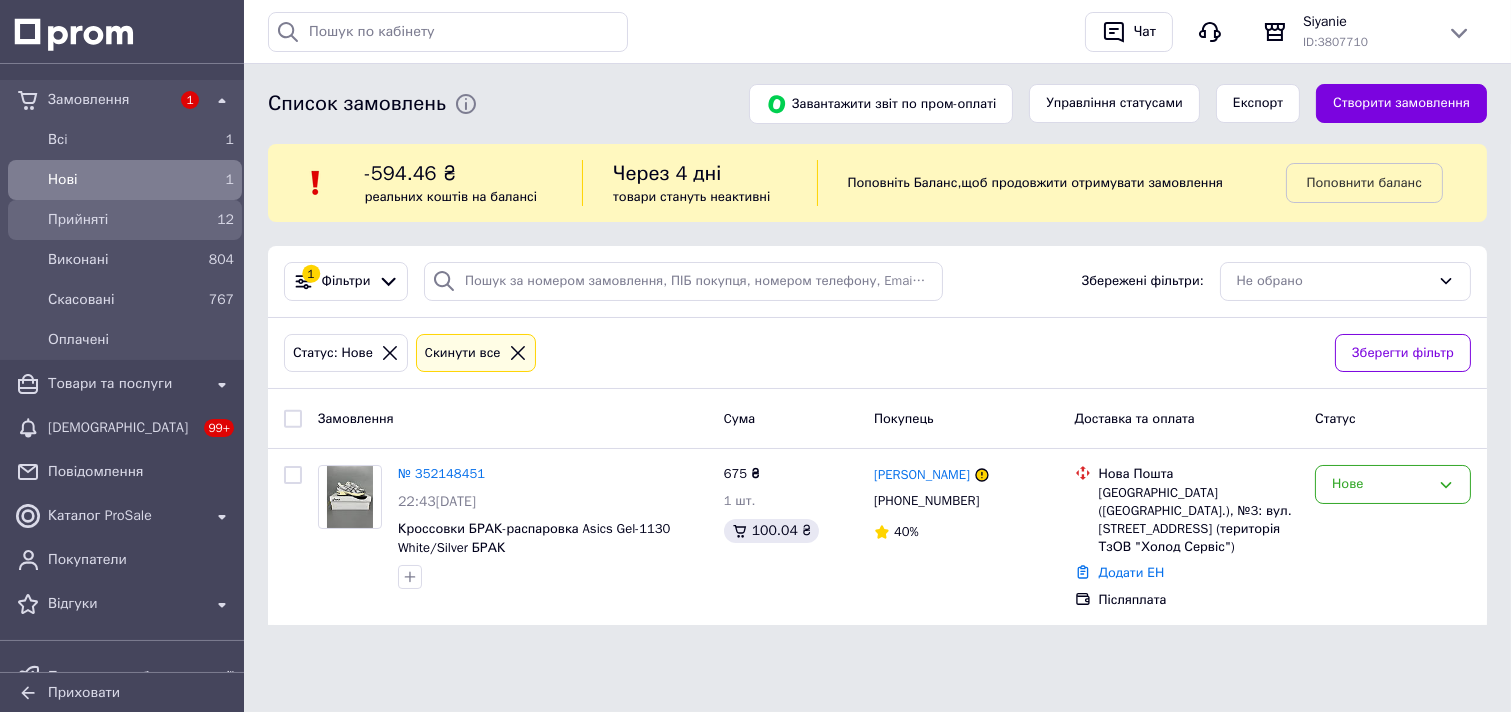 click on "Прийняті" at bounding box center (121, 220) 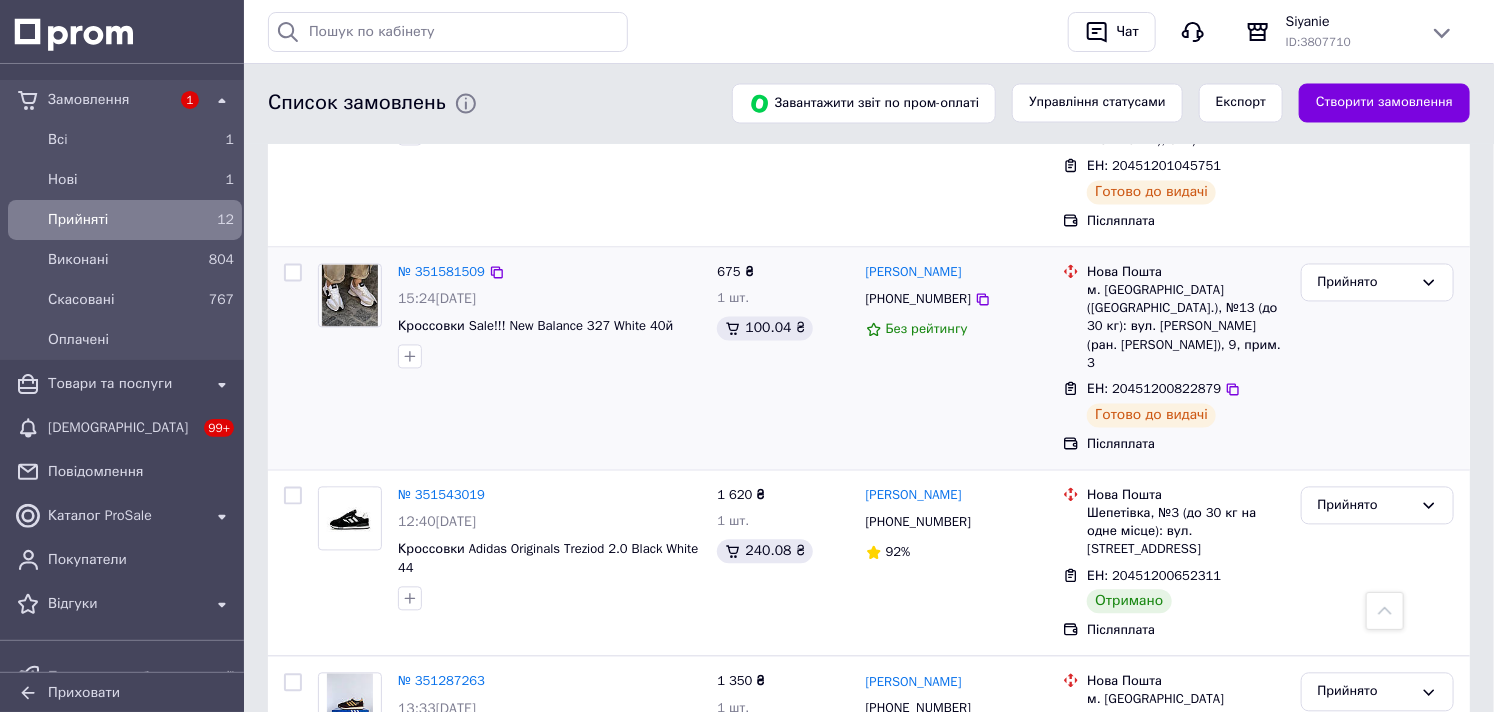 scroll, scrollTop: 1666, scrollLeft: 0, axis: vertical 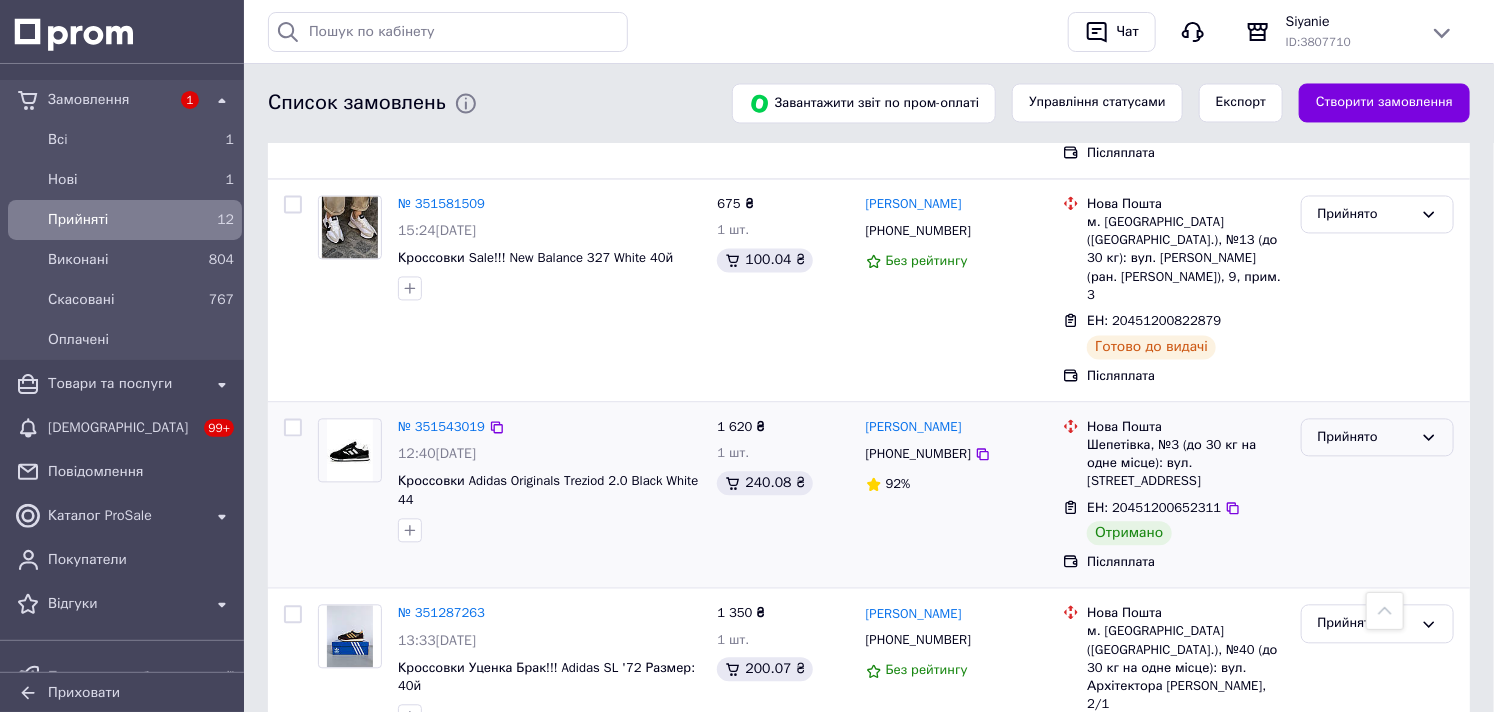 click on "Прийнято" at bounding box center (1365, 438) 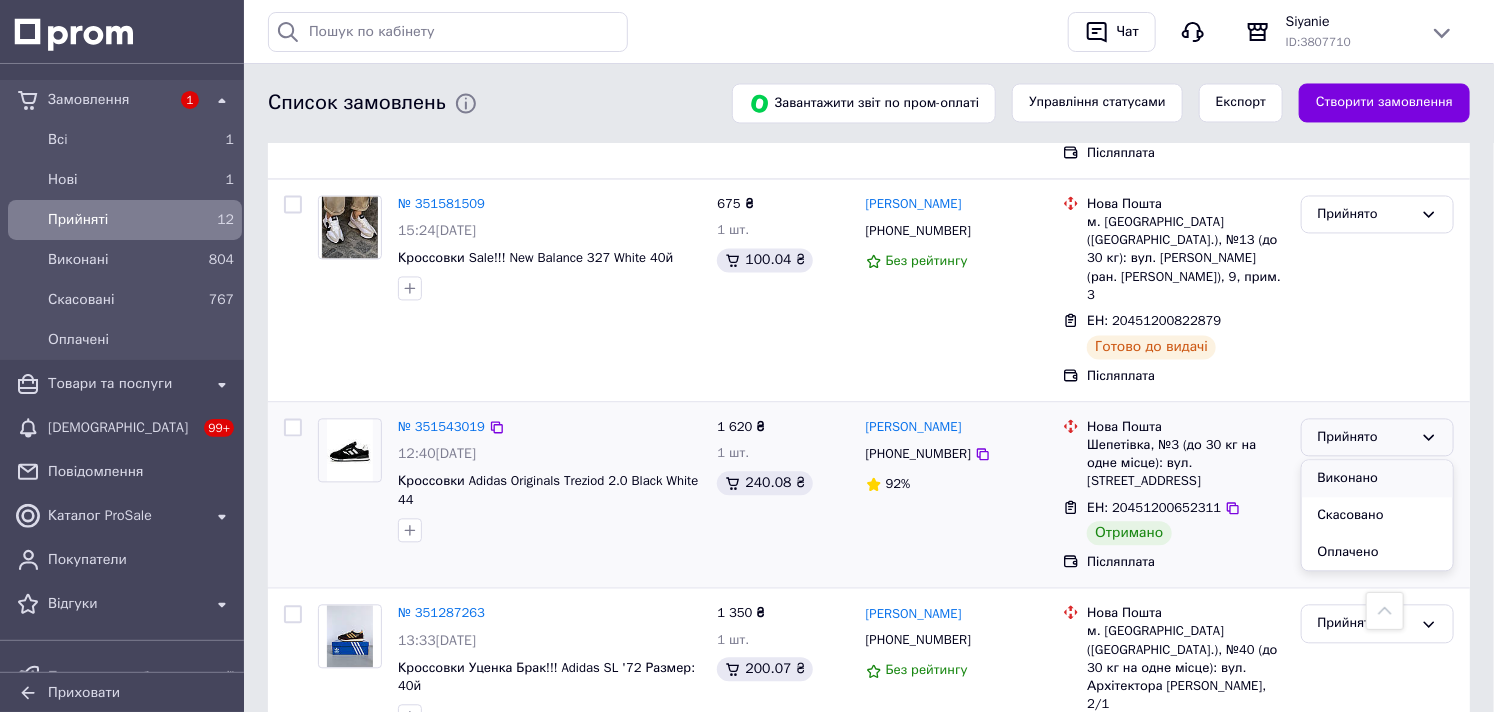 click on "Виконано" at bounding box center (1377, 479) 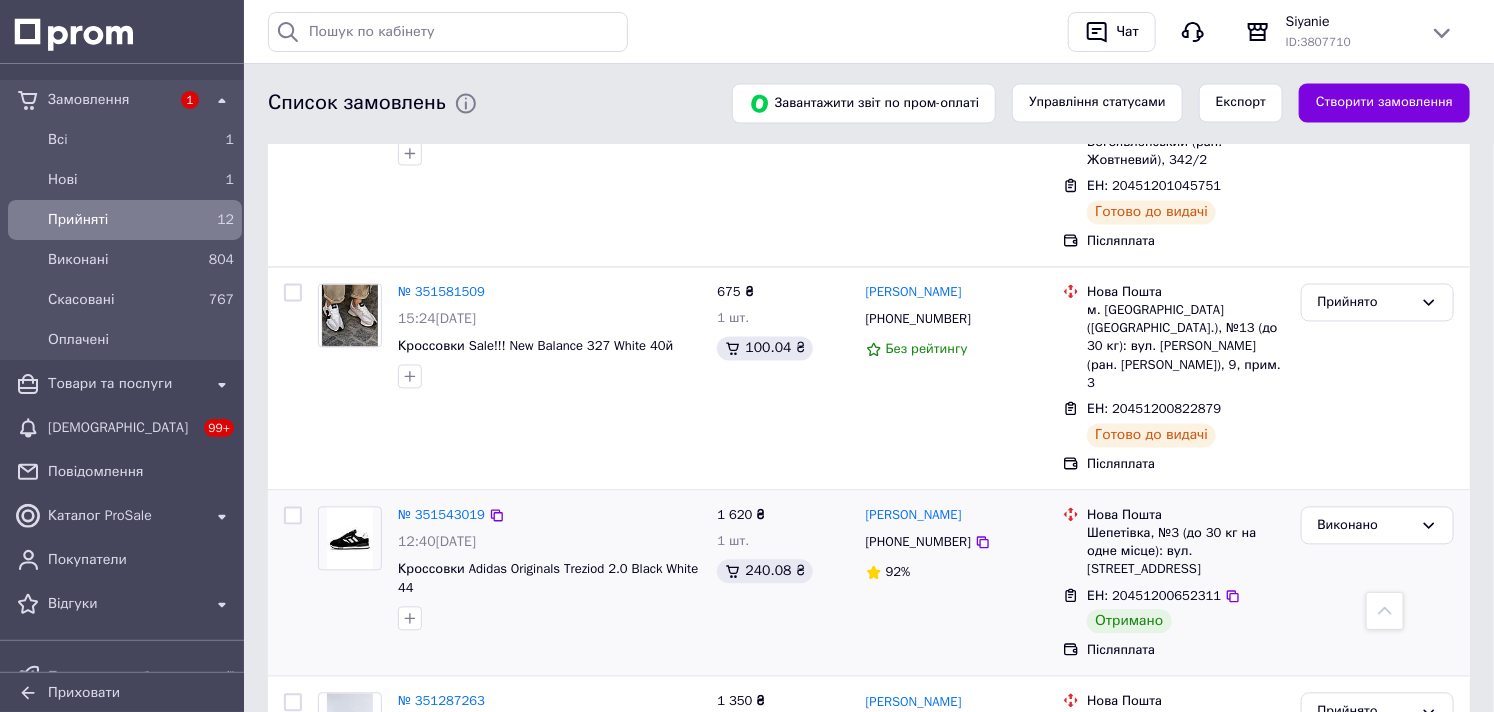 scroll, scrollTop: 1595, scrollLeft: 0, axis: vertical 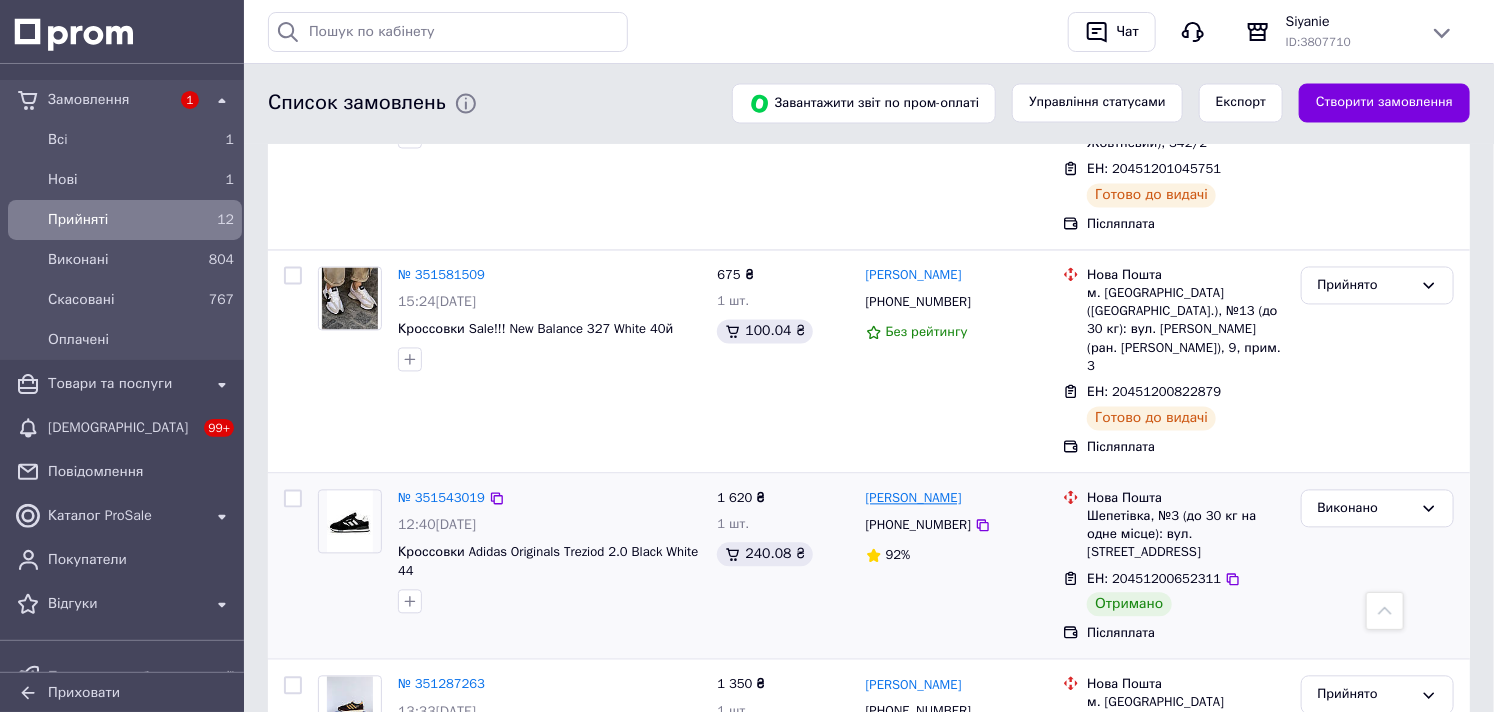 click on "[PERSON_NAME]" at bounding box center (914, 499) 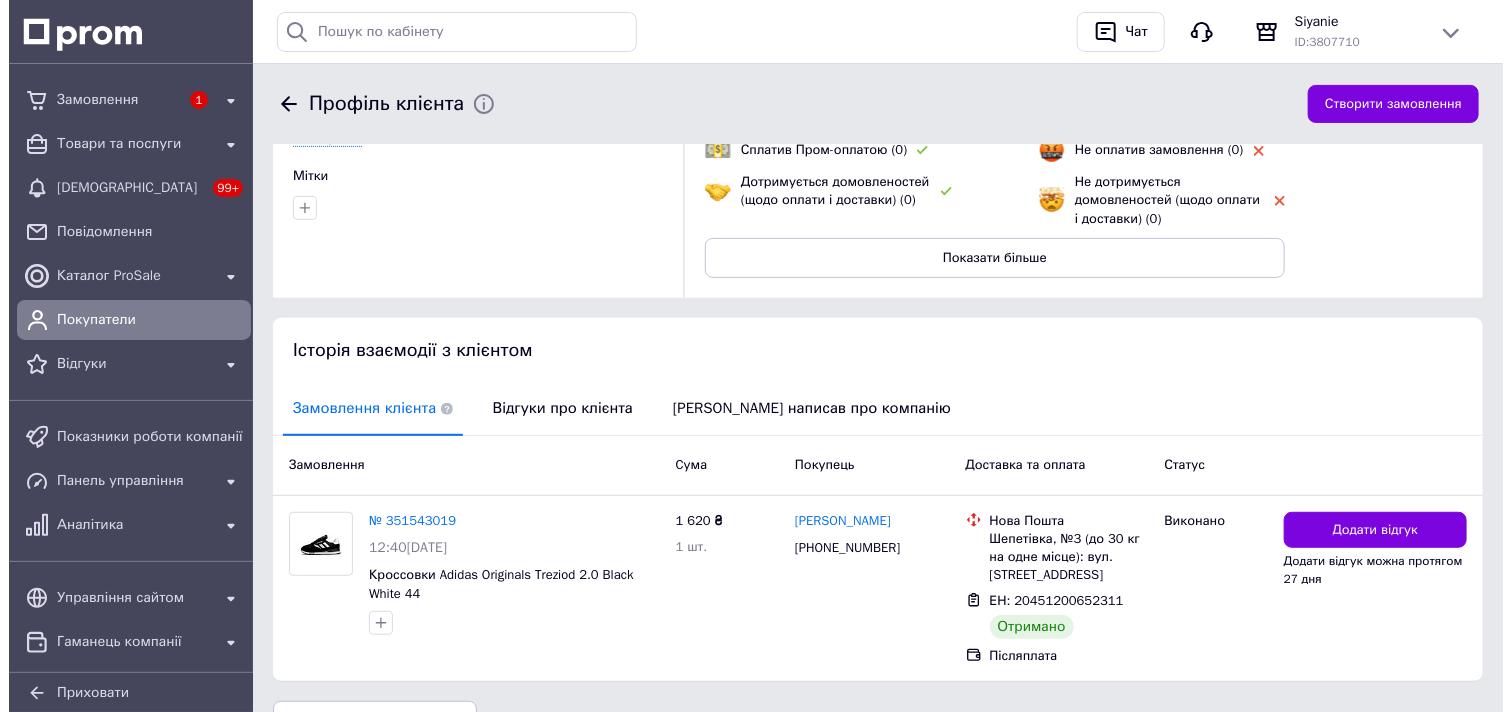 scroll, scrollTop: 222, scrollLeft: 0, axis: vertical 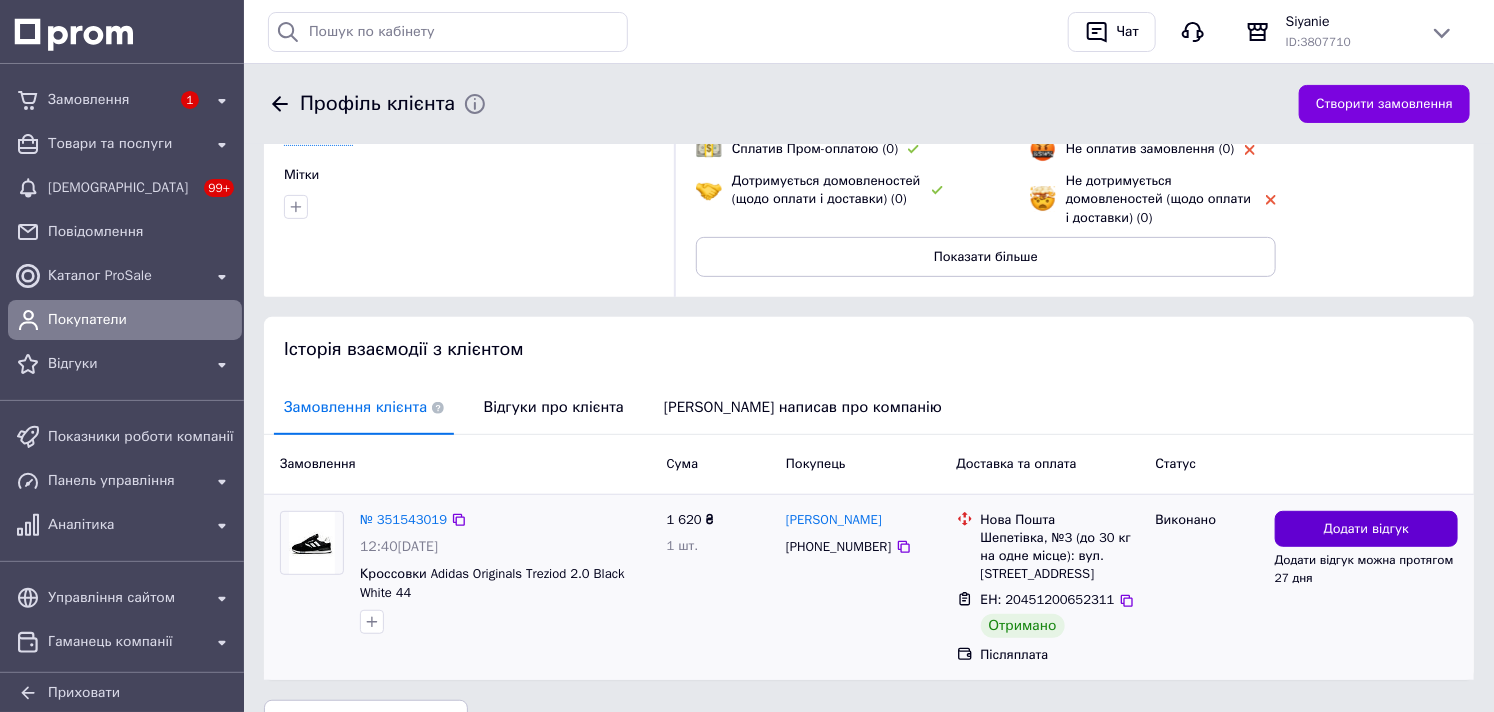 click on "Додати відгук" at bounding box center [1366, 529] 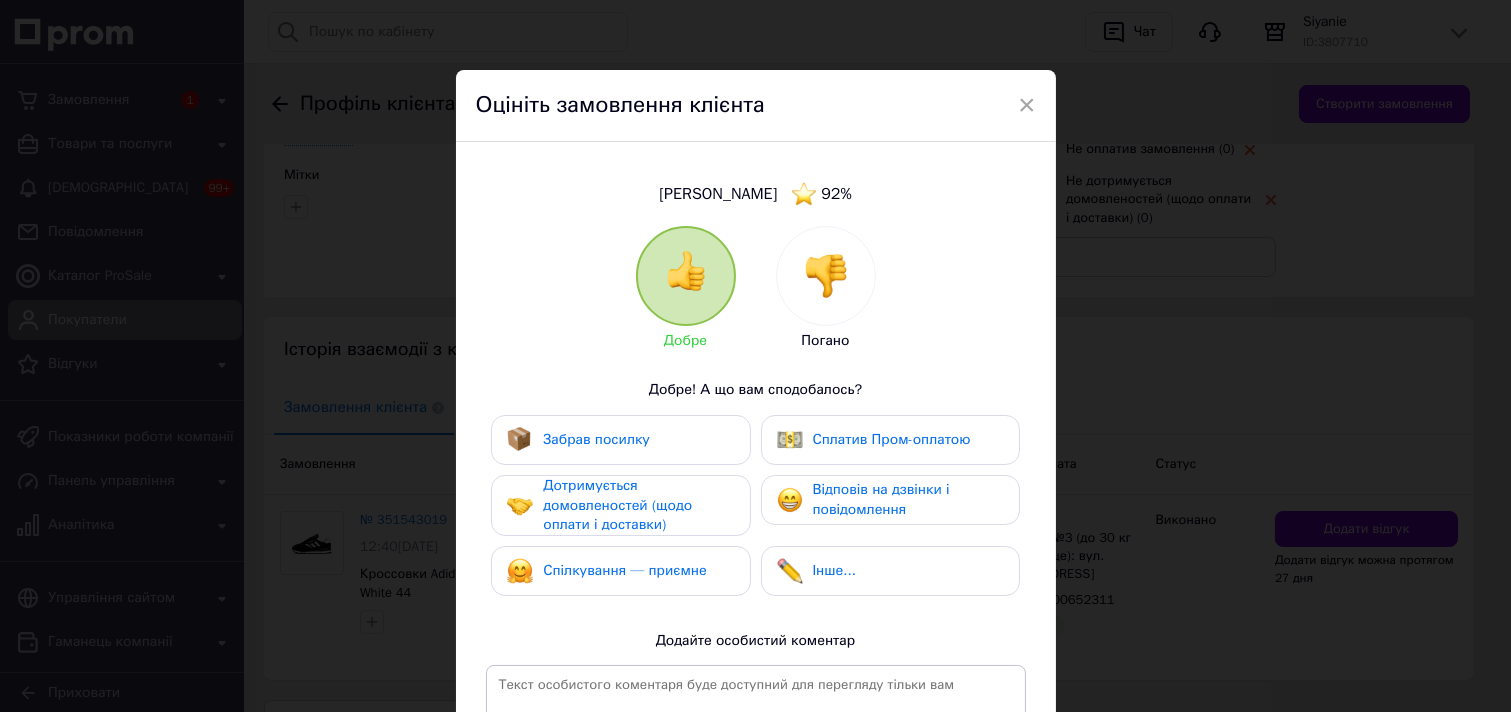 click on "Забрав посилку" at bounding box center (620, 440) 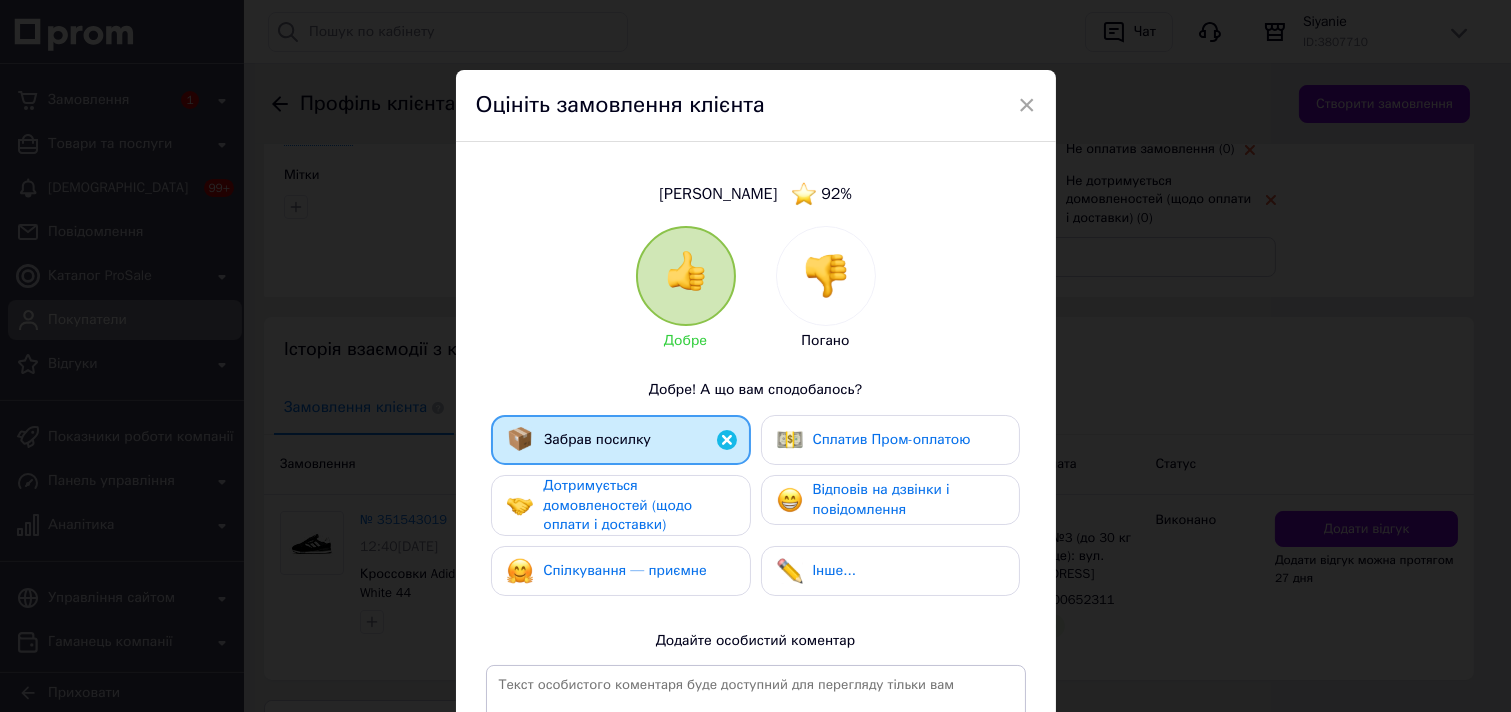 drag, startPoint x: 634, startPoint y: 493, endPoint x: 630, endPoint y: 513, distance: 20.396078 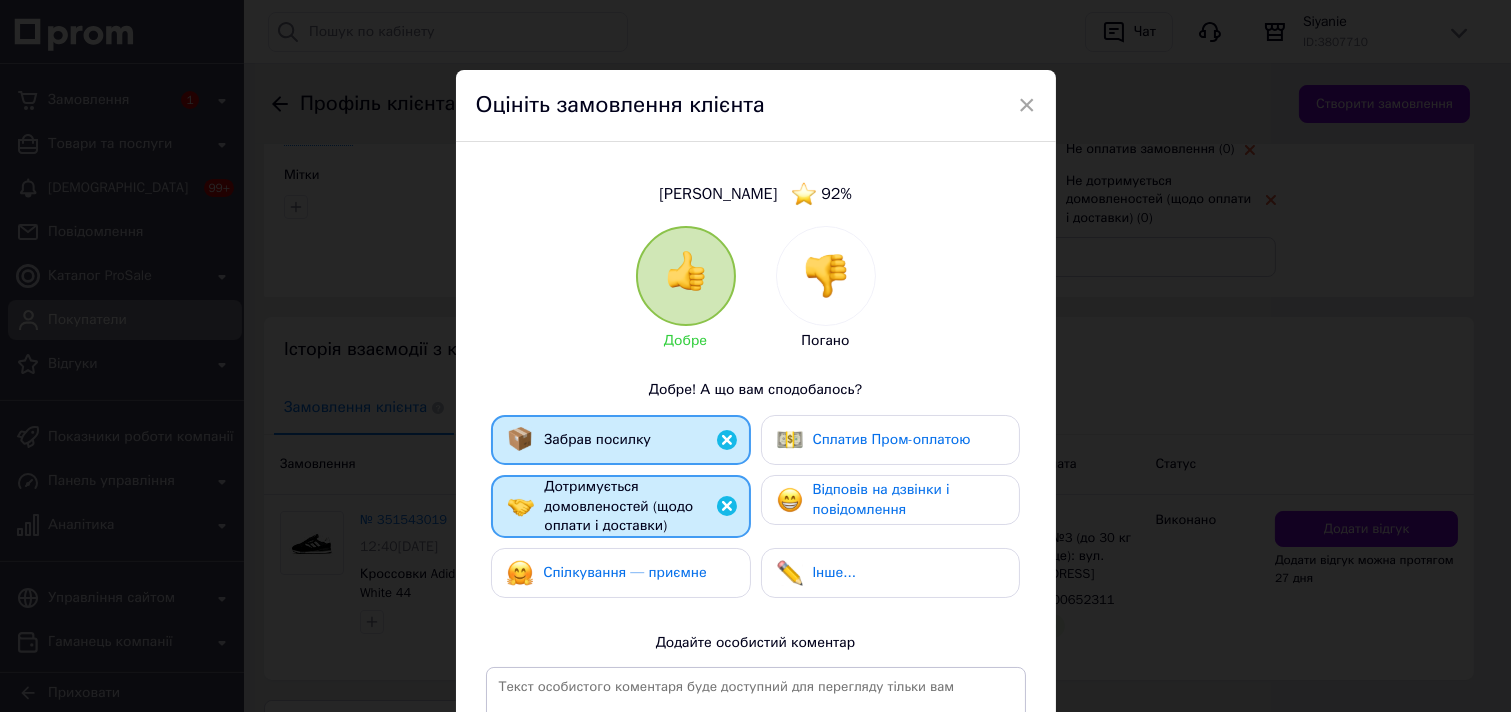 click on "Спілкування — приємне" at bounding box center [625, 572] 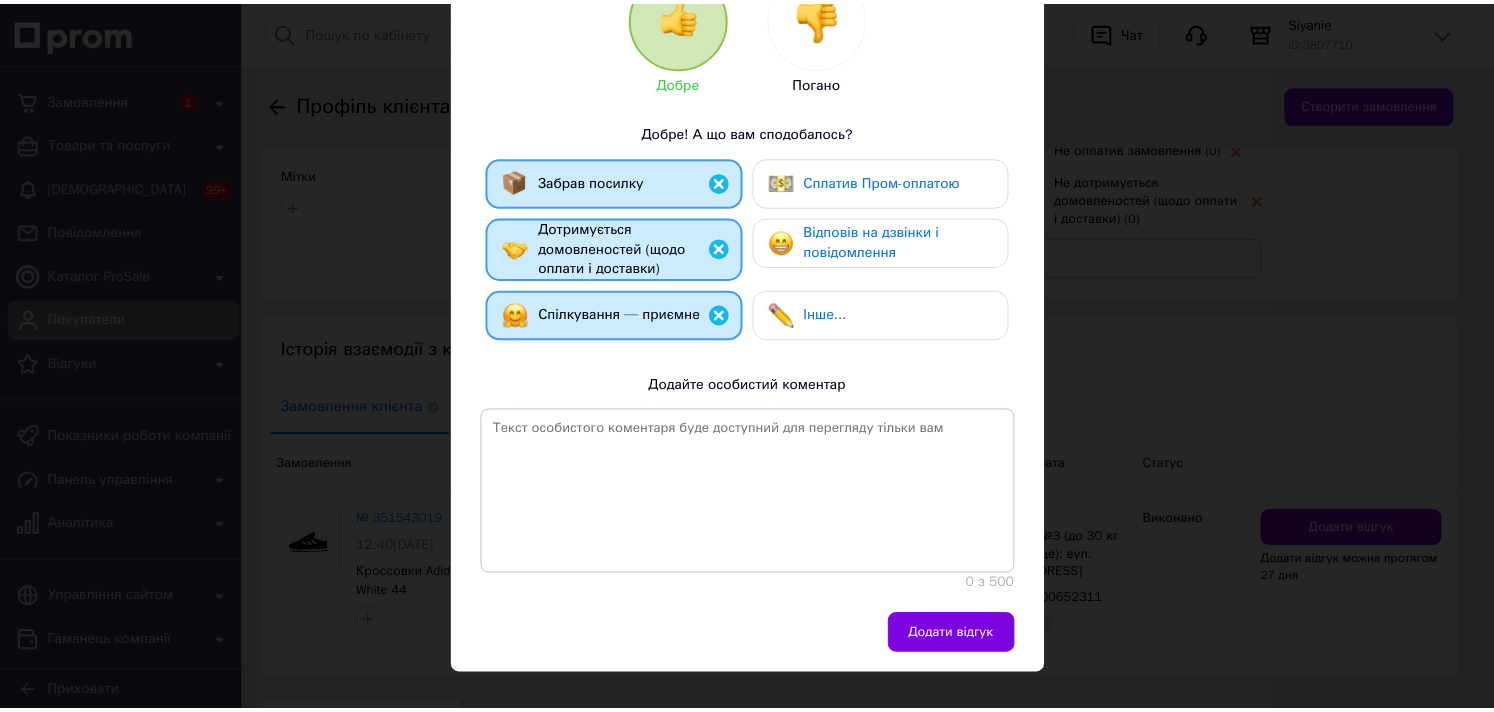 scroll, scrollTop: 287, scrollLeft: 0, axis: vertical 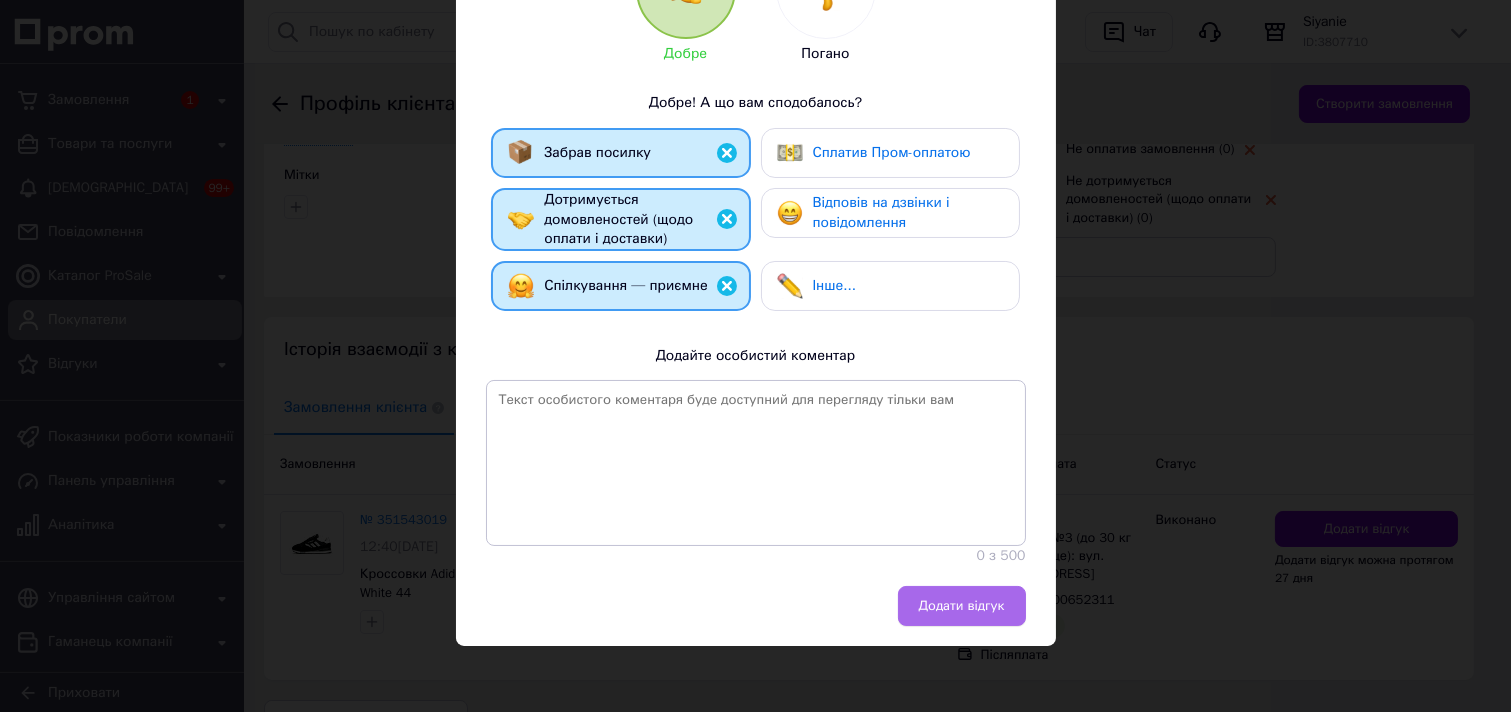 click on "Додати відгук" at bounding box center [962, 606] 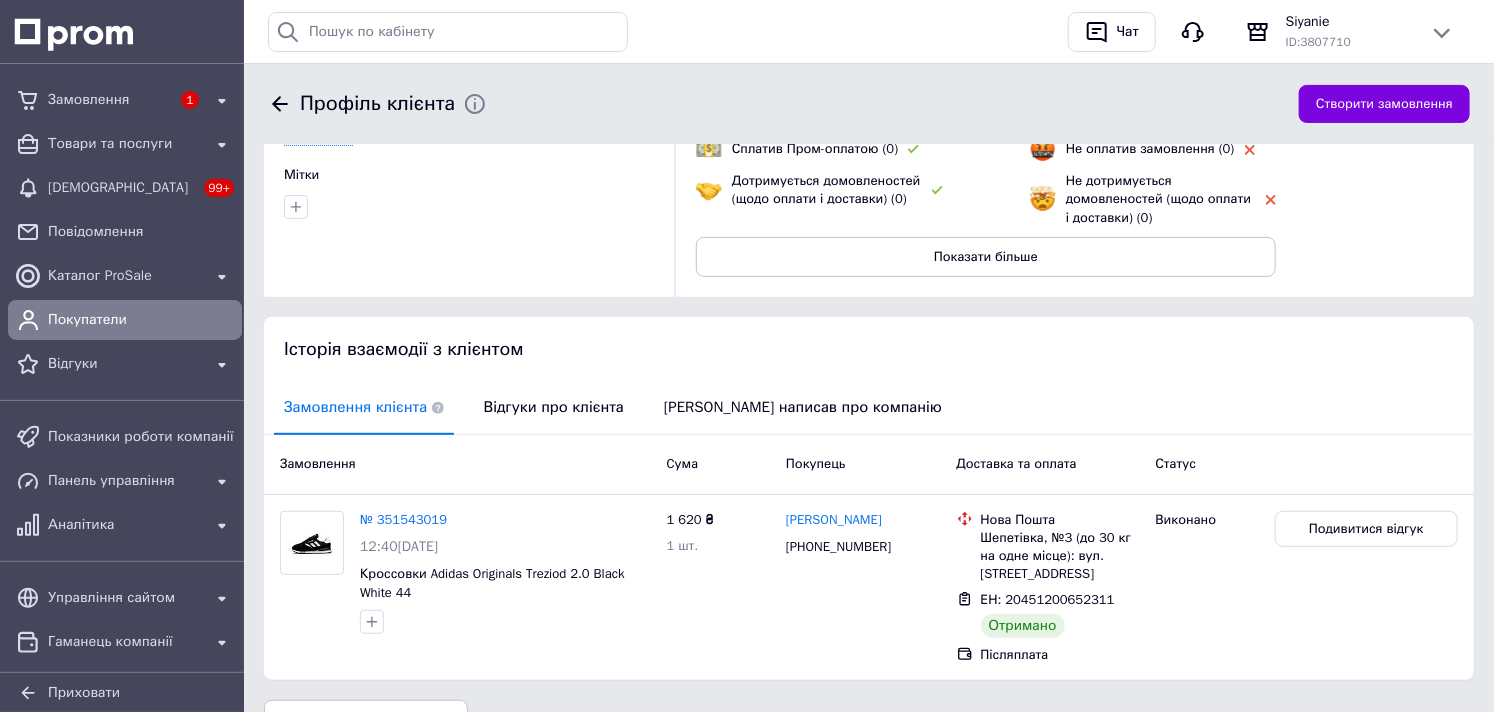 click on "№ 351543019" at bounding box center (403, 519) 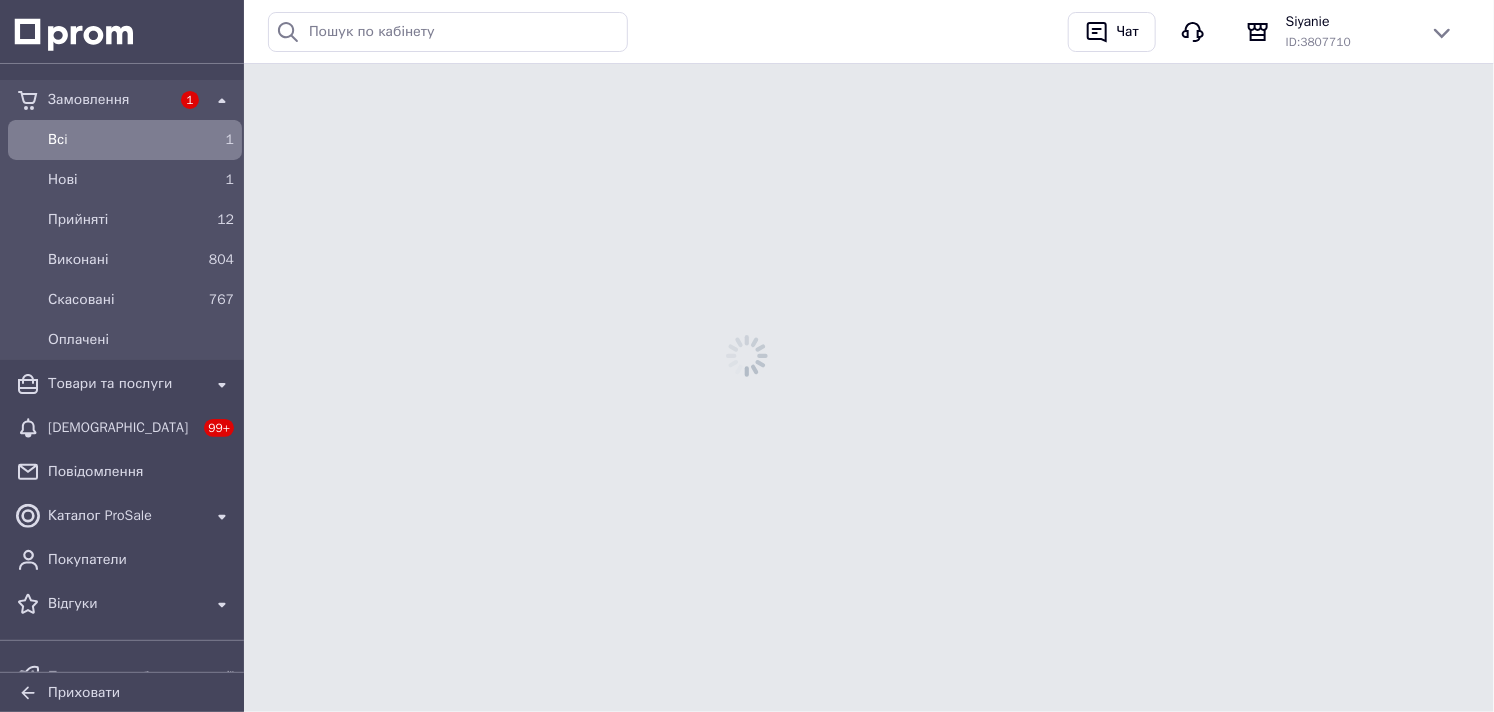 scroll, scrollTop: 0, scrollLeft: 0, axis: both 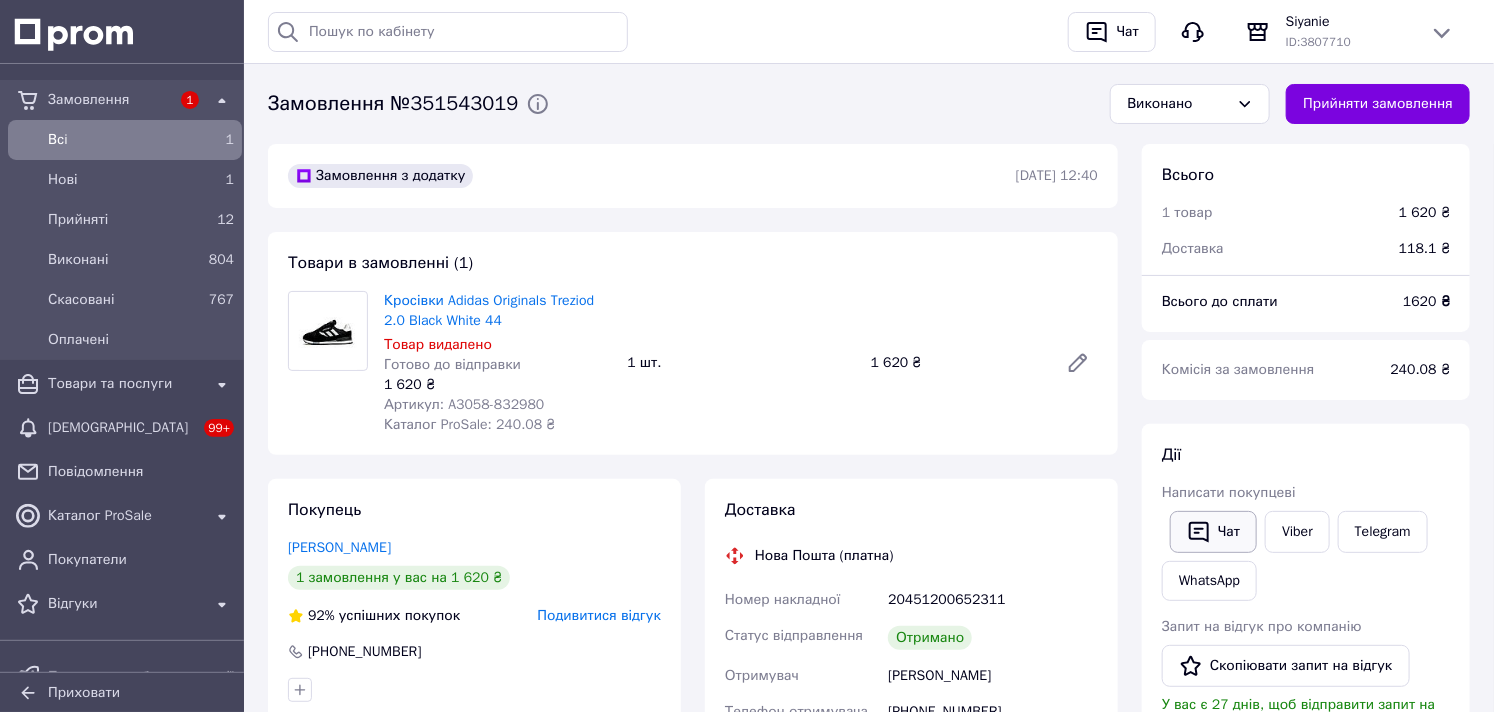 click on "Чат" at bounding box center [1213, 532] 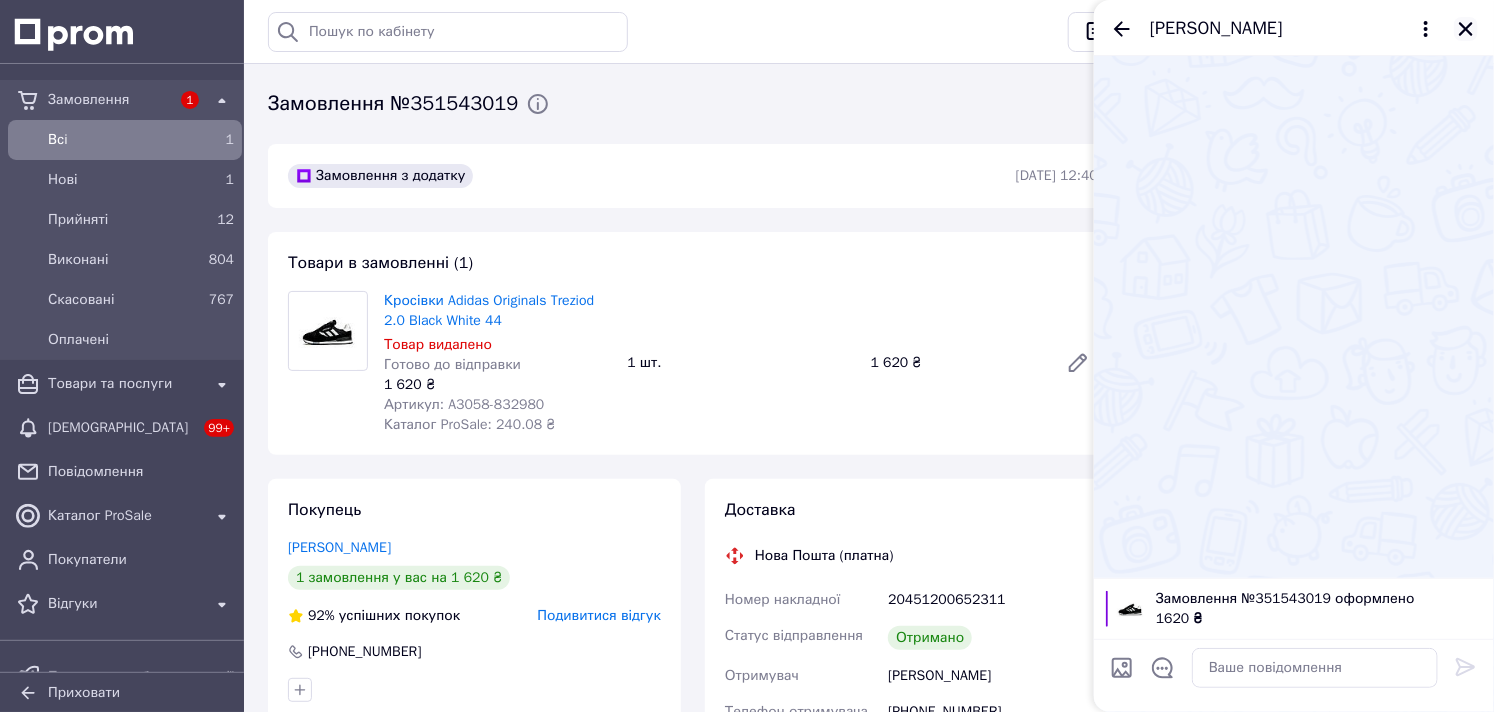 click 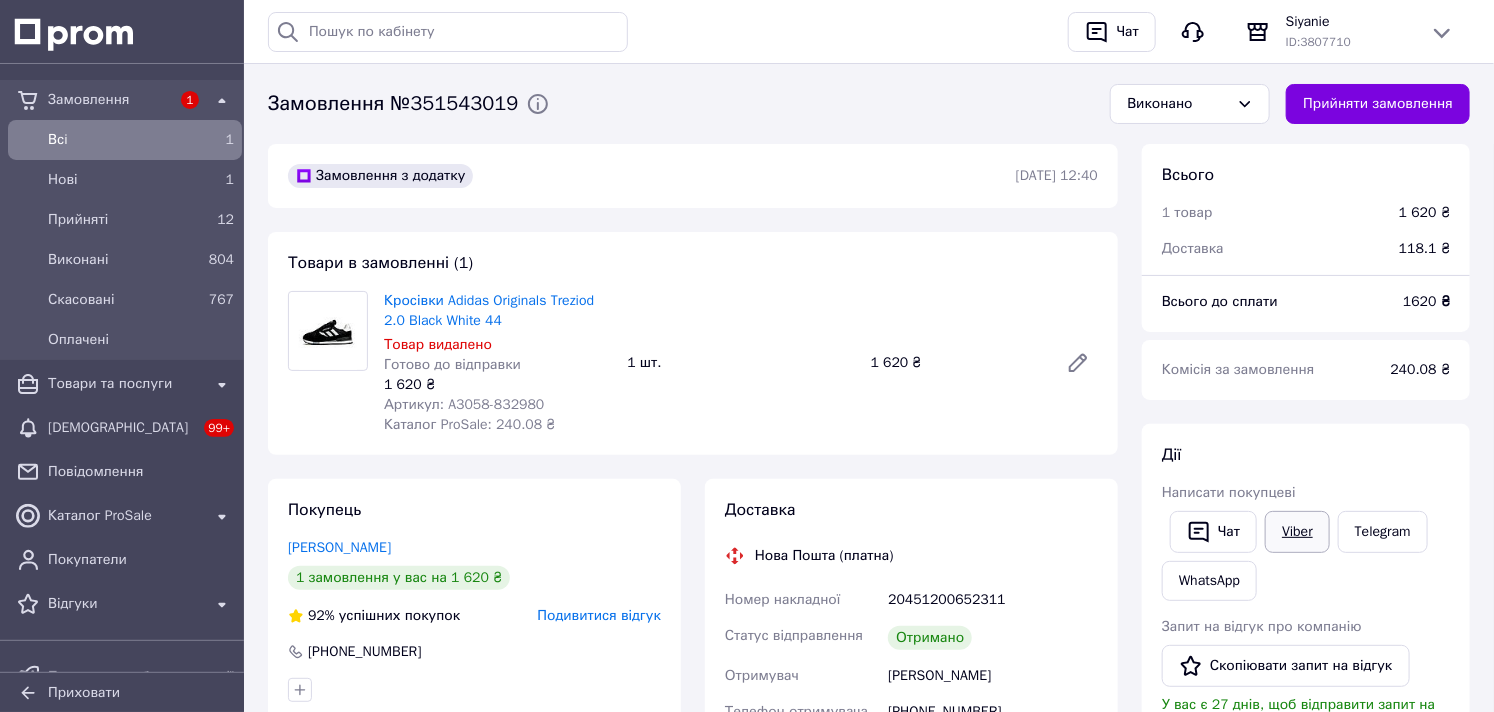 click on "Viber" at bounding box center (1297, 532) 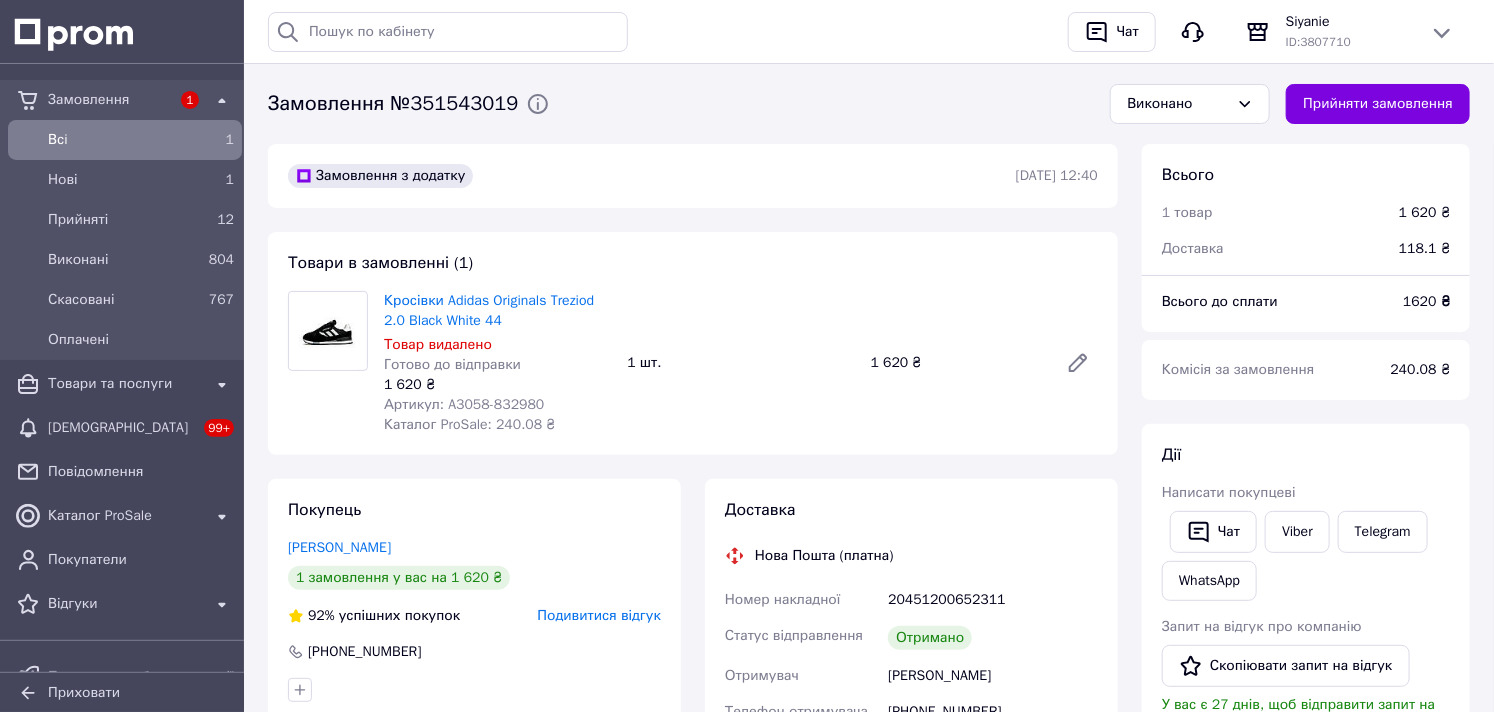 click on "Замовлення" at bounding box center (109, 100) 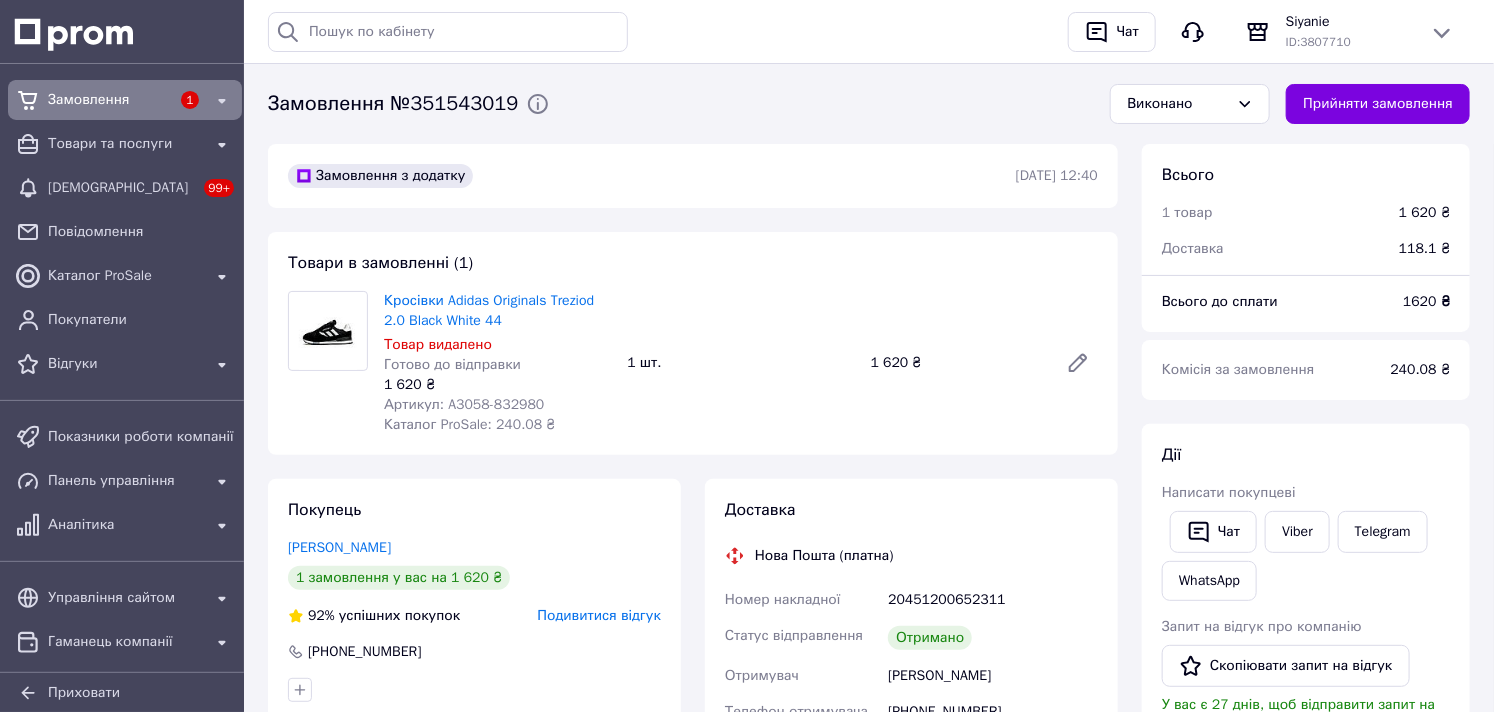 click on "Замовлення" at bounding box center (109, 100) 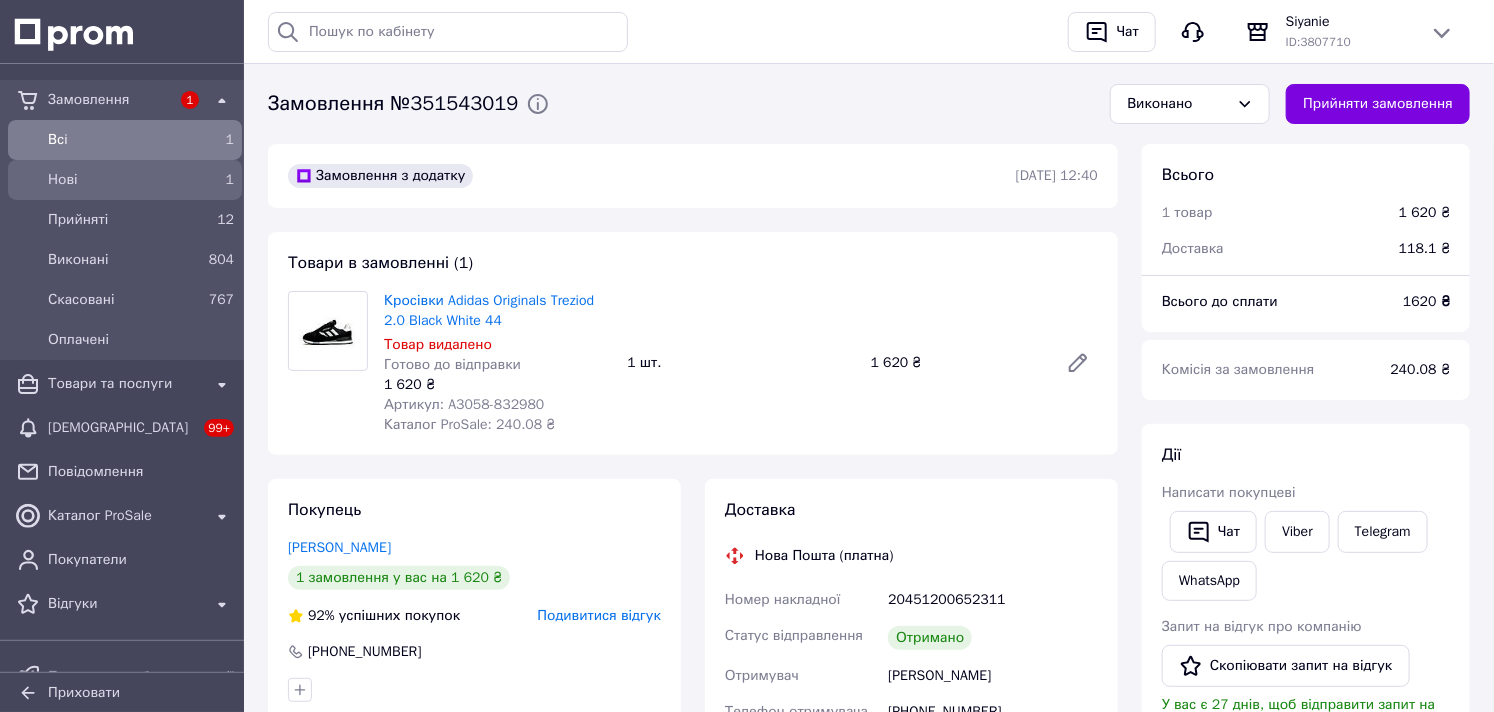 click on "Нові" at bounding box center [121, 180] 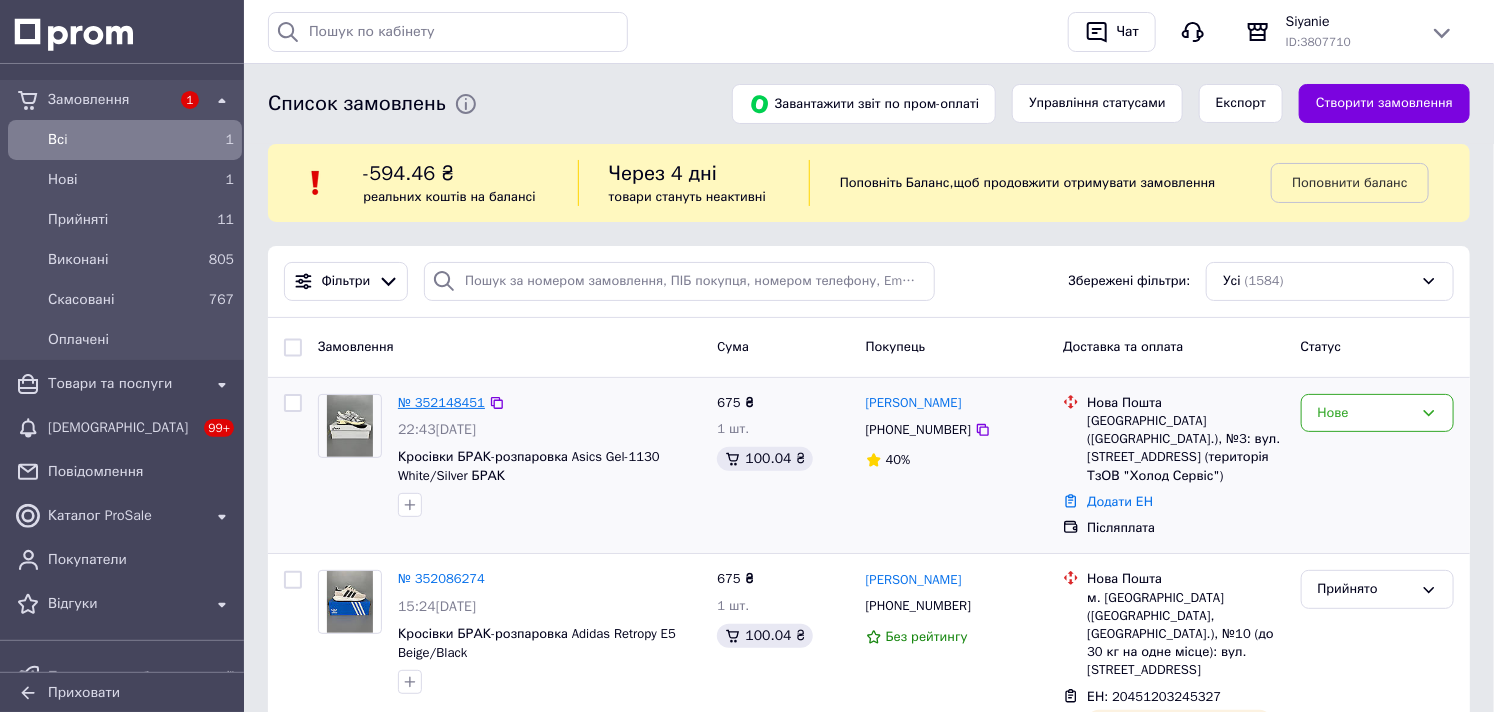 click on "№ 352148451" at bounding box center [441, 402] 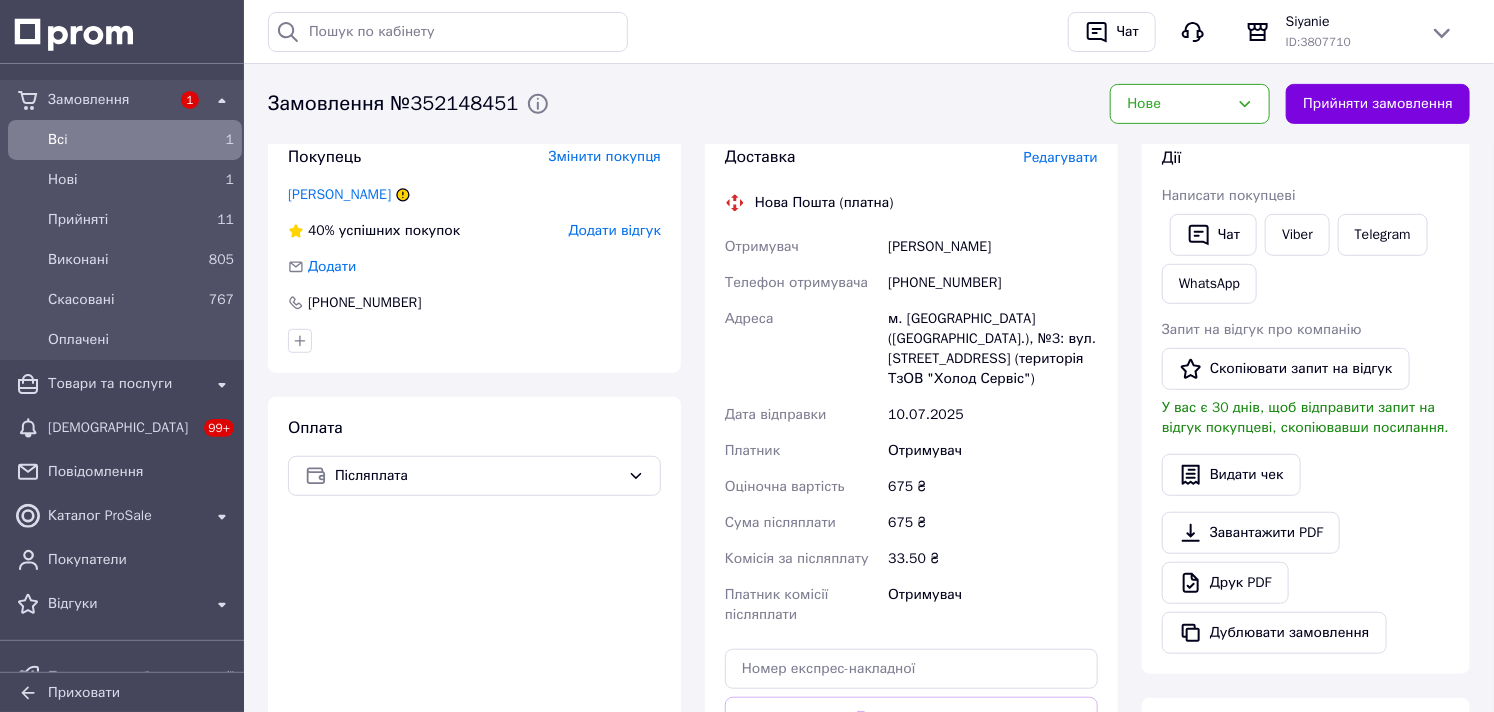 scroll, scrollTop: 0, scrollLeft: 0, axis: both 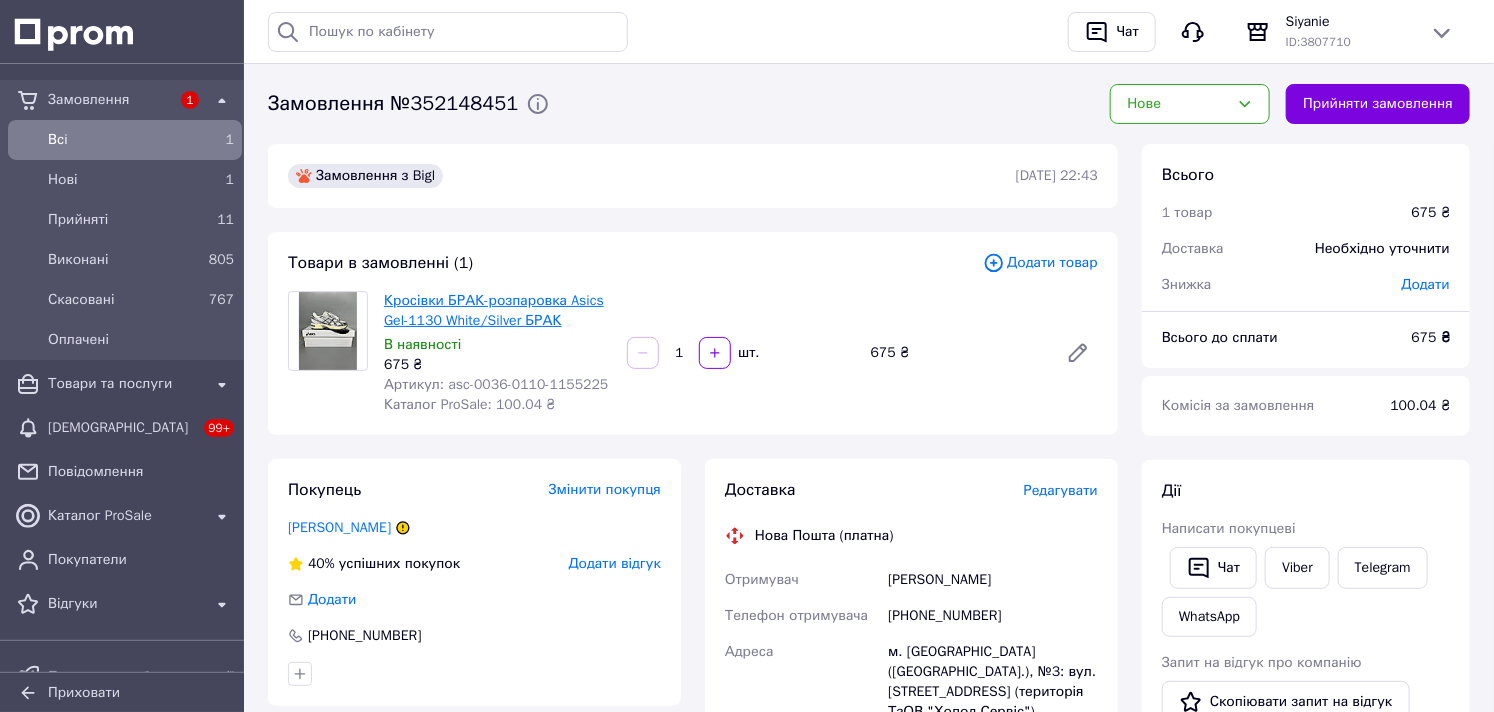 click on "Кросівки БРАК-розпаровка Asics Gel-1130 White/Silver БРАК" at bounding box center [494, 310] 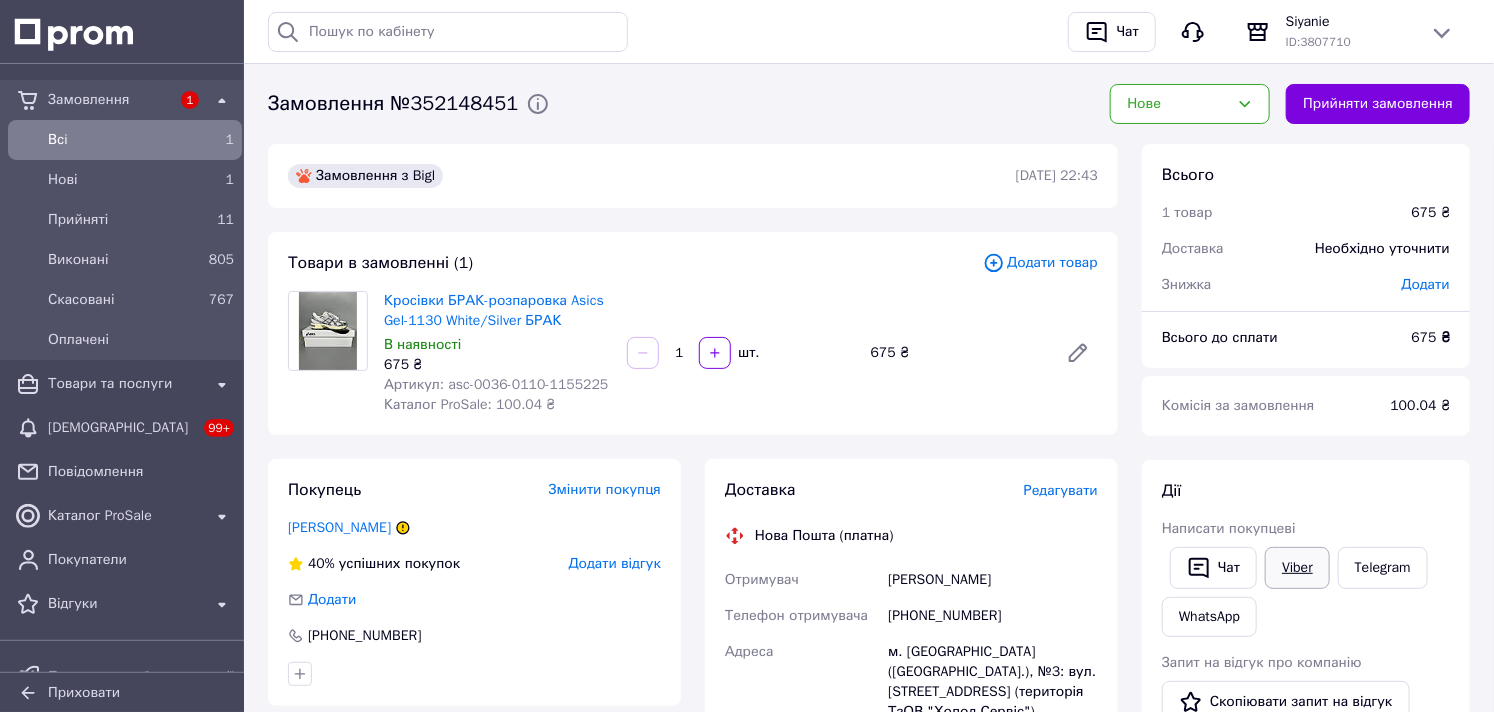 click on "Viber" at bounding box center (1297, 568) 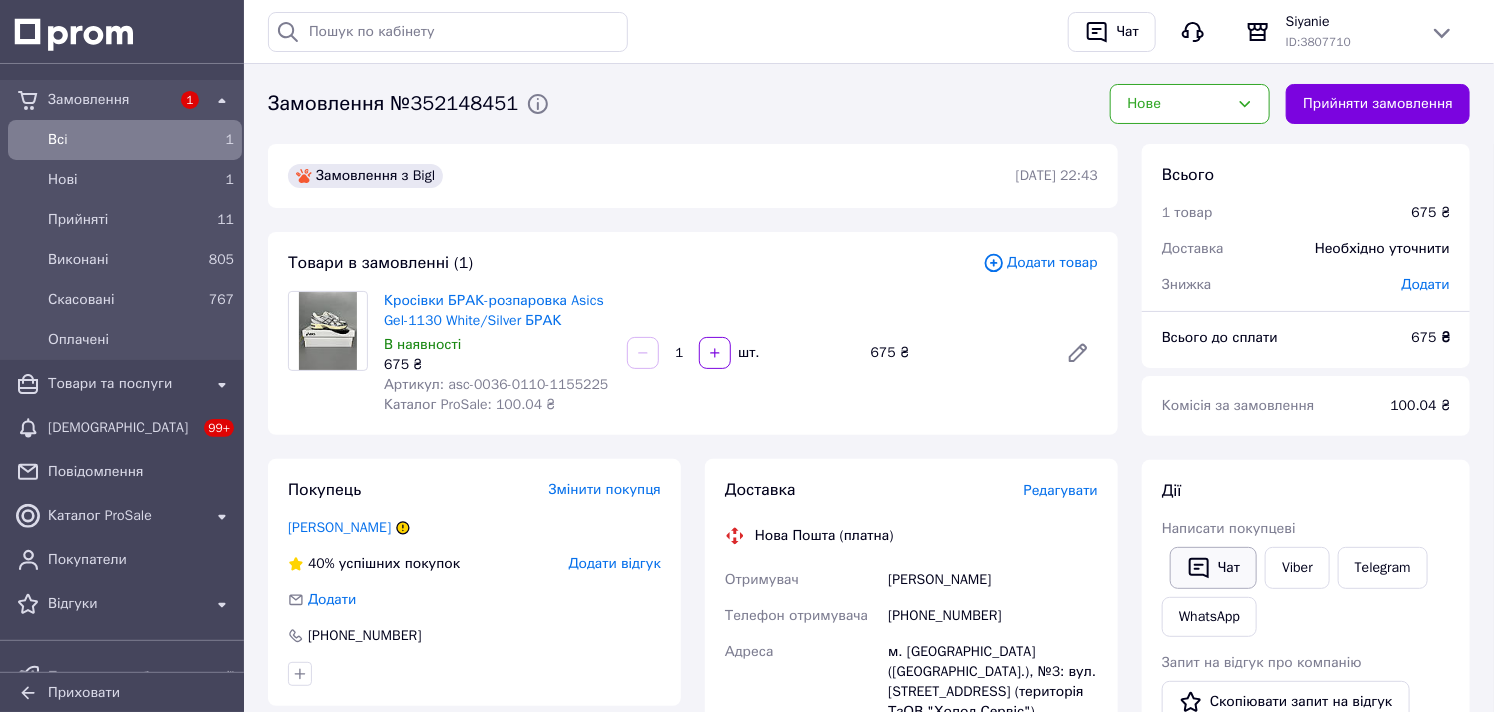 click on "Чат" at bounding box center [1213, 568] 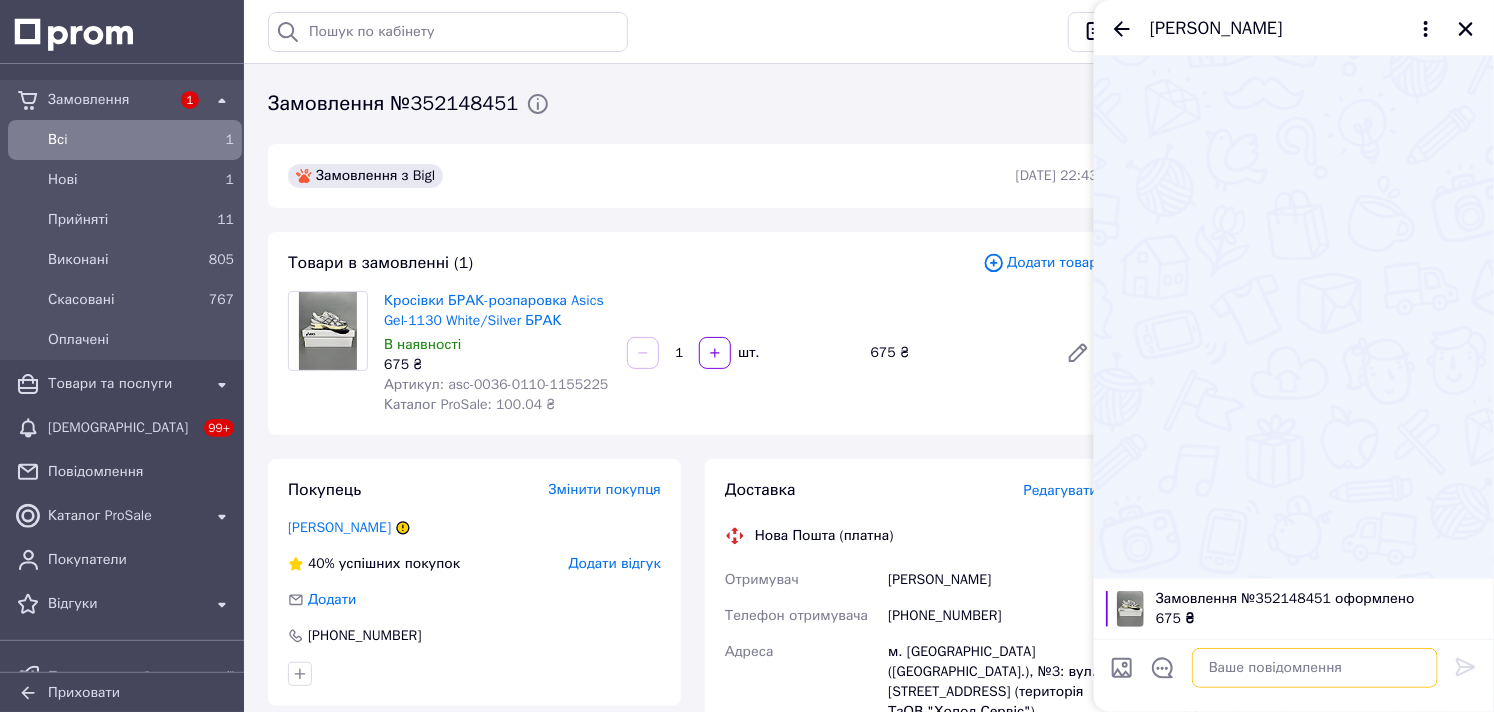 click at bounding box center (1315, 668) 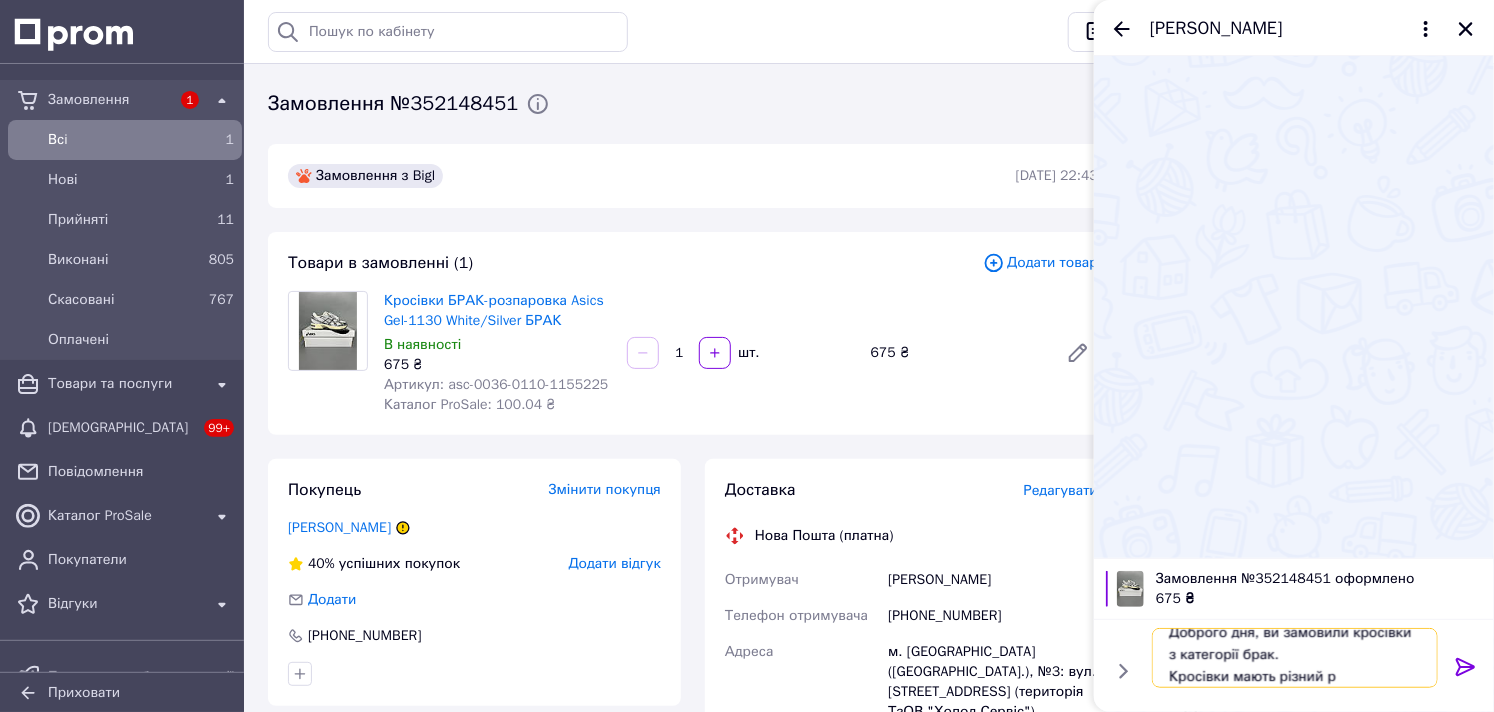 scroll, scrollTop: 2, scrollLeft: 0, axis: vertical 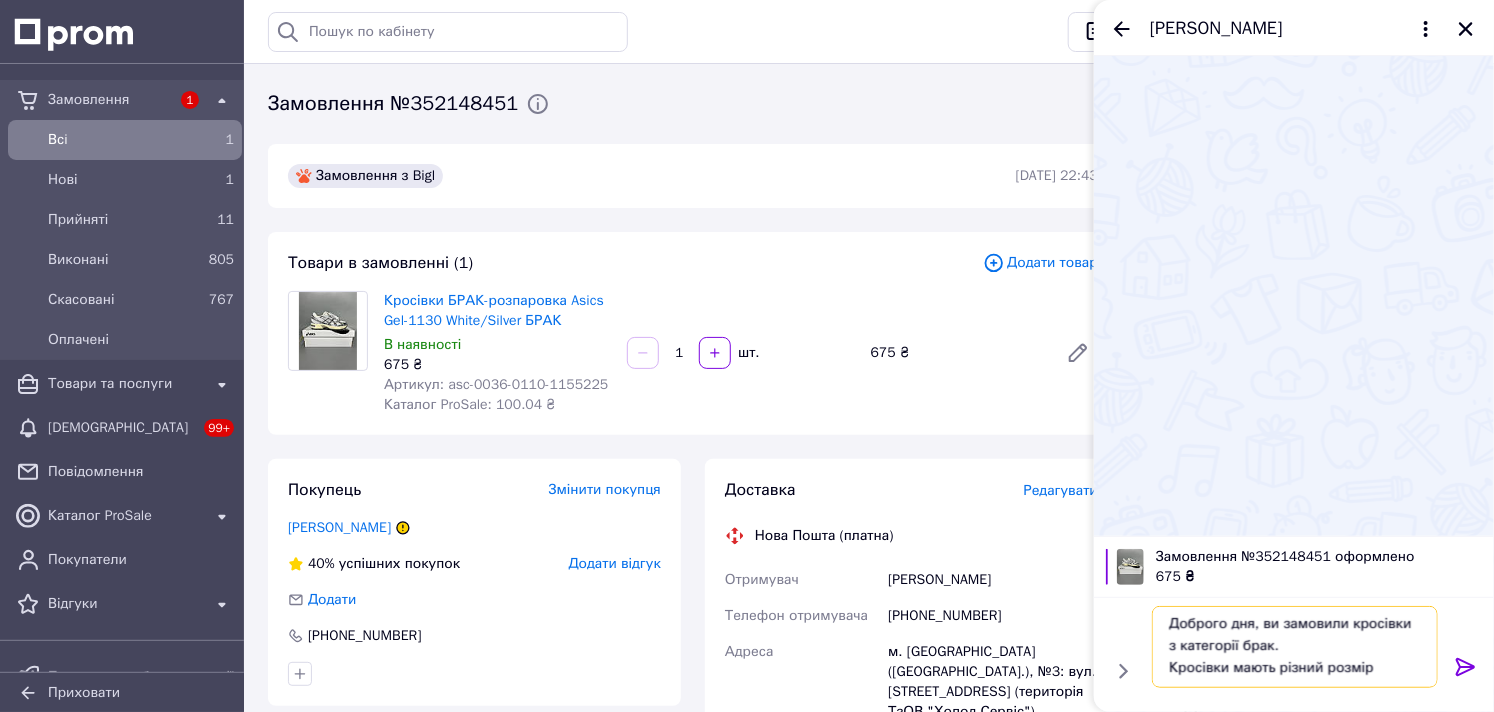 type on "Доброго дня, ви замовили кросівки з категорії брак.
Кросівки мають різний розмір" 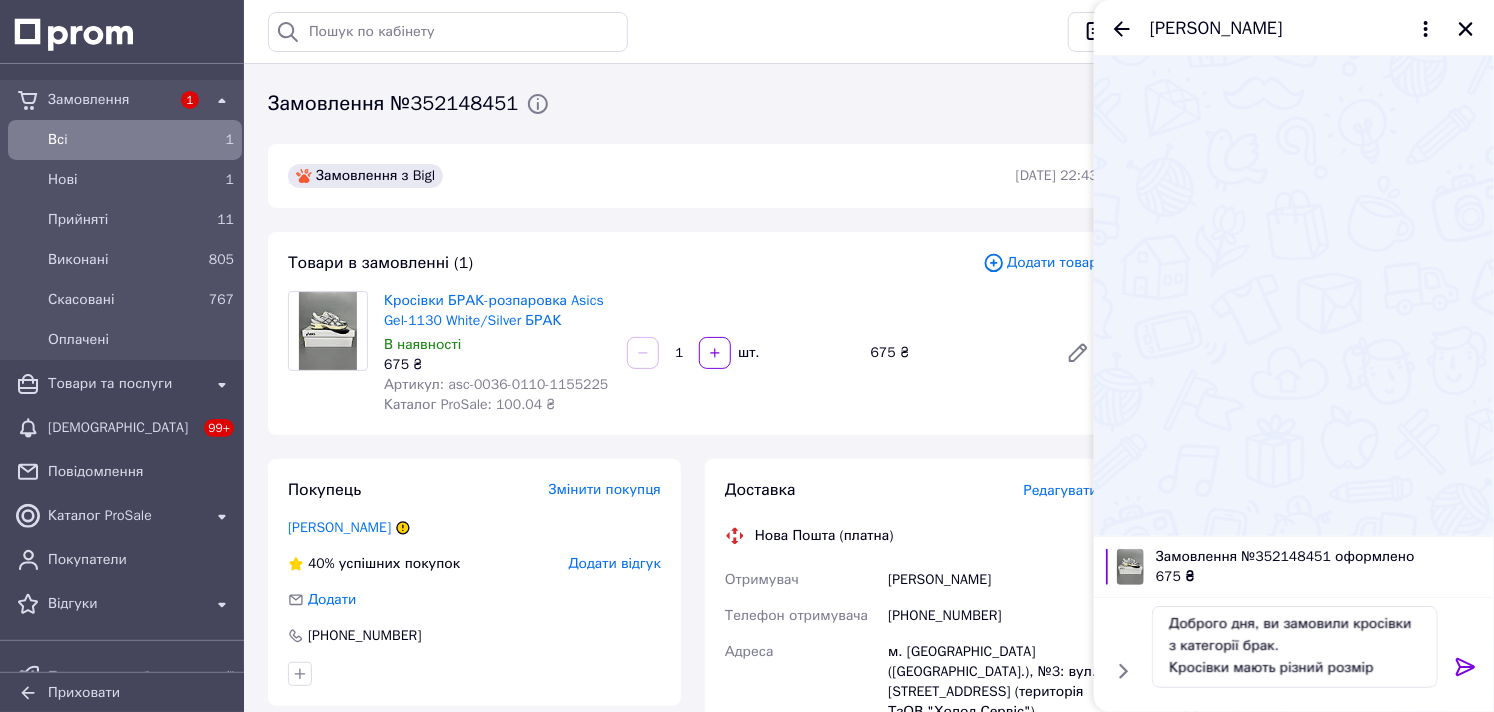 click 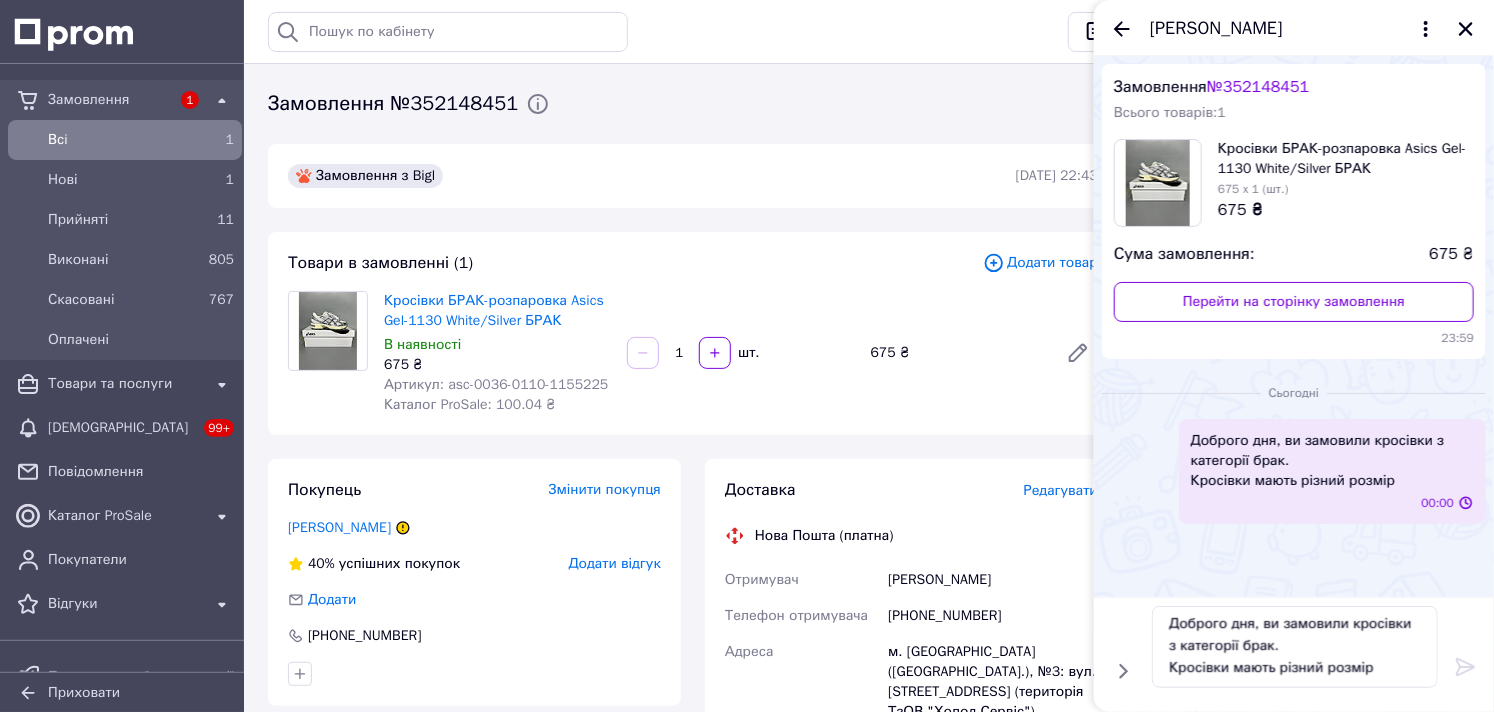 type 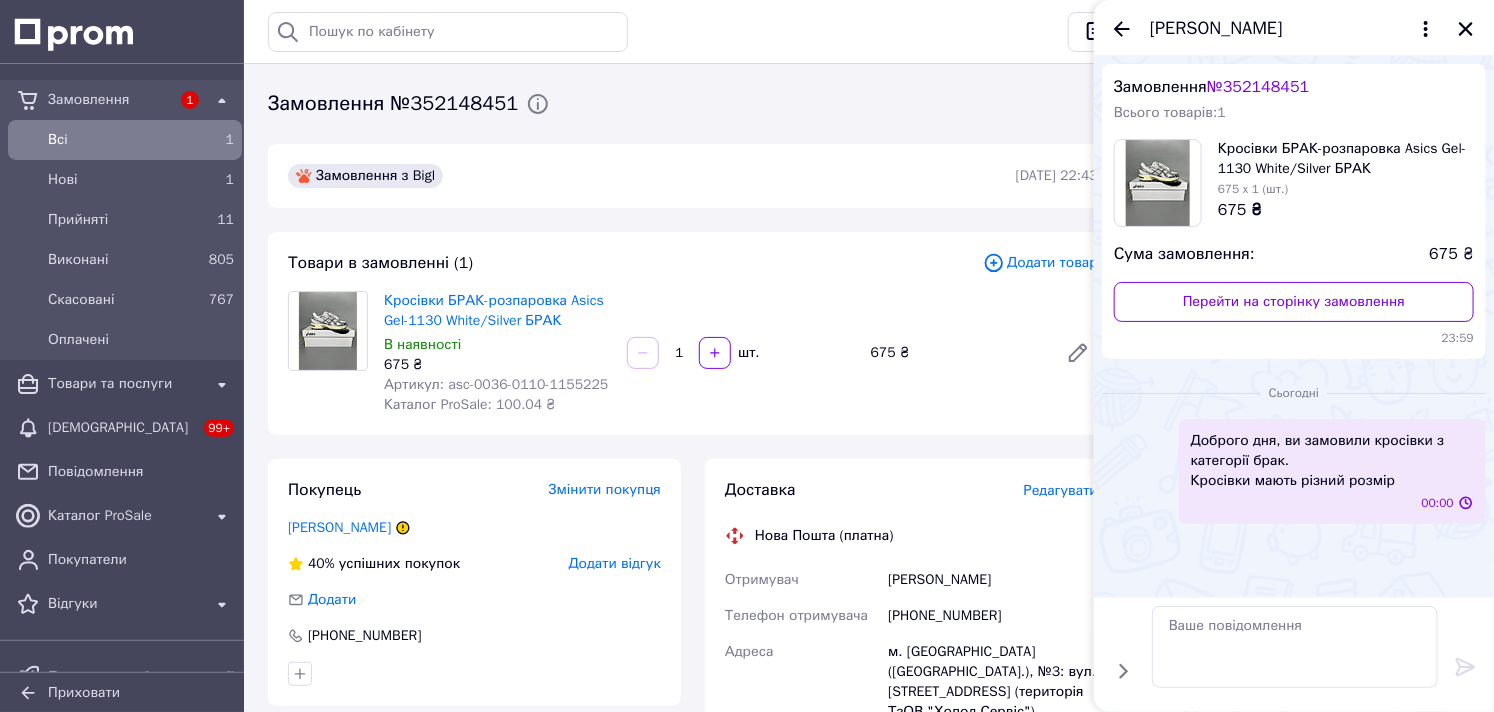 scroll, scrollTop: 0, scrollLeft: 0, axis: both 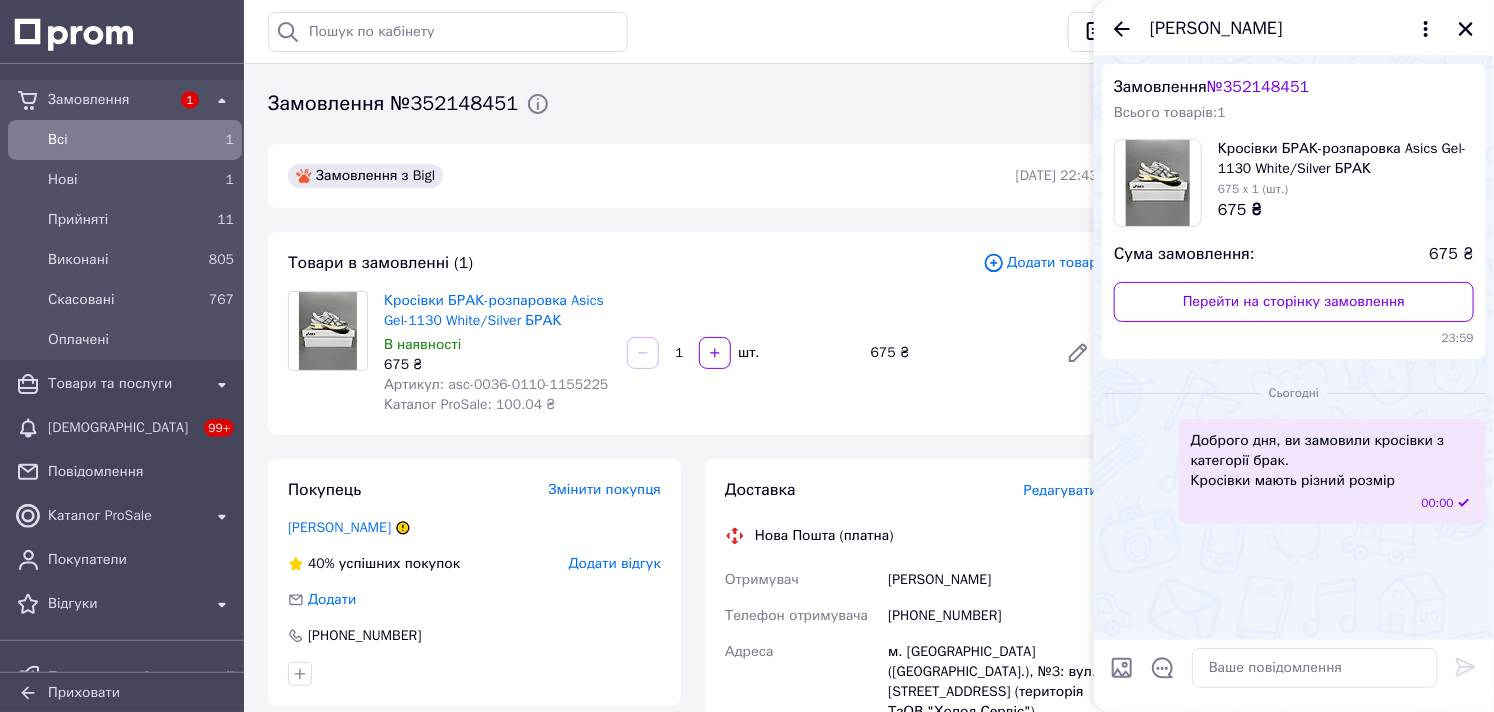click at bounding box center [1122, 668] 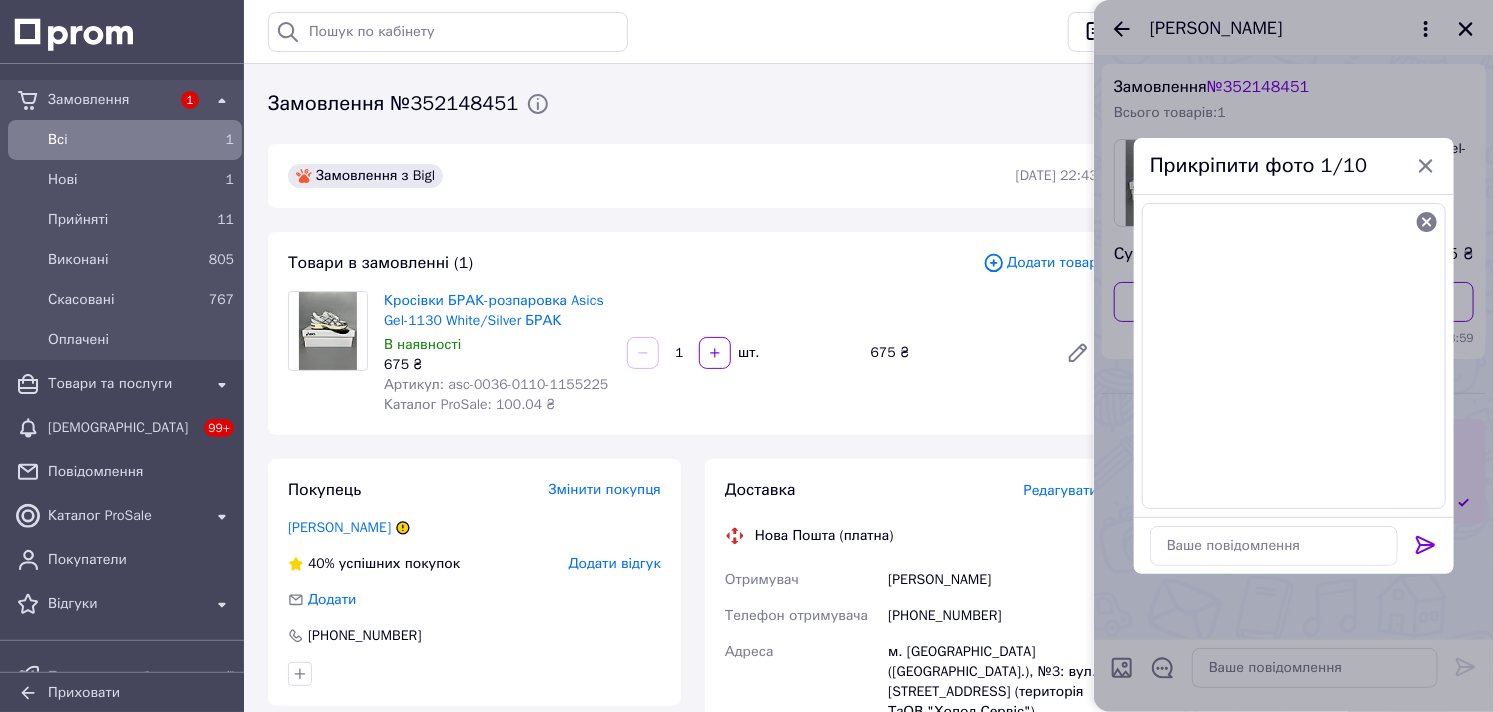 click at bounding box center (1426, 549) 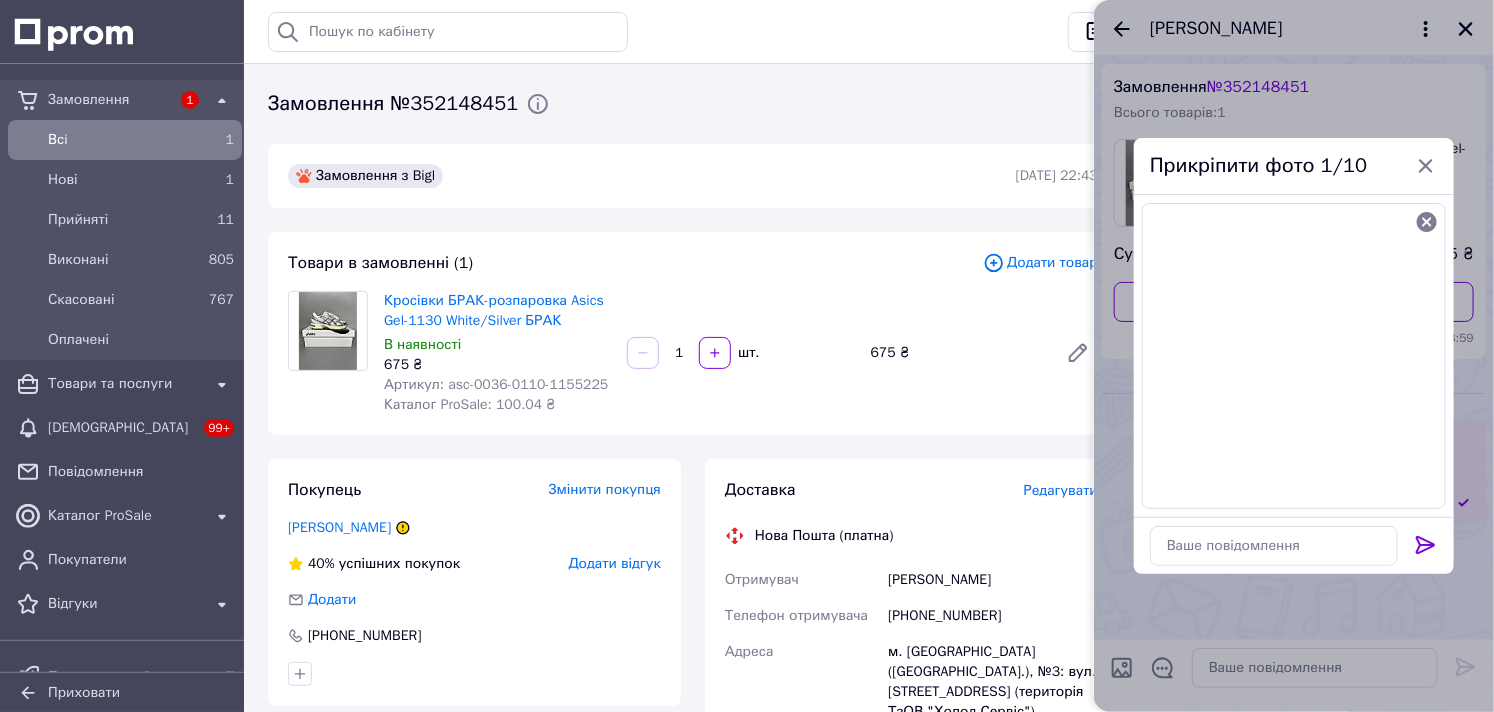click 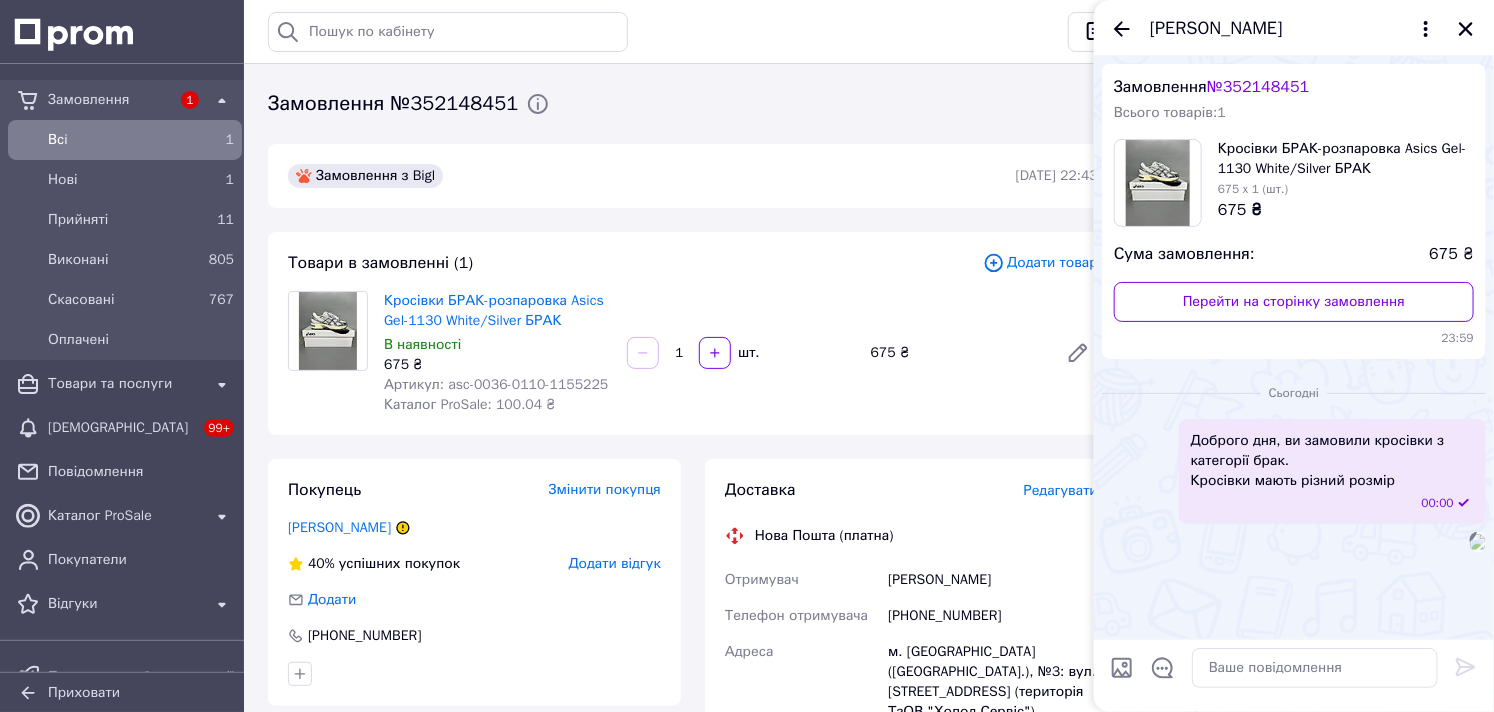 scroll, scrollTop: 200, scrollLeft: 0, axis: vertical 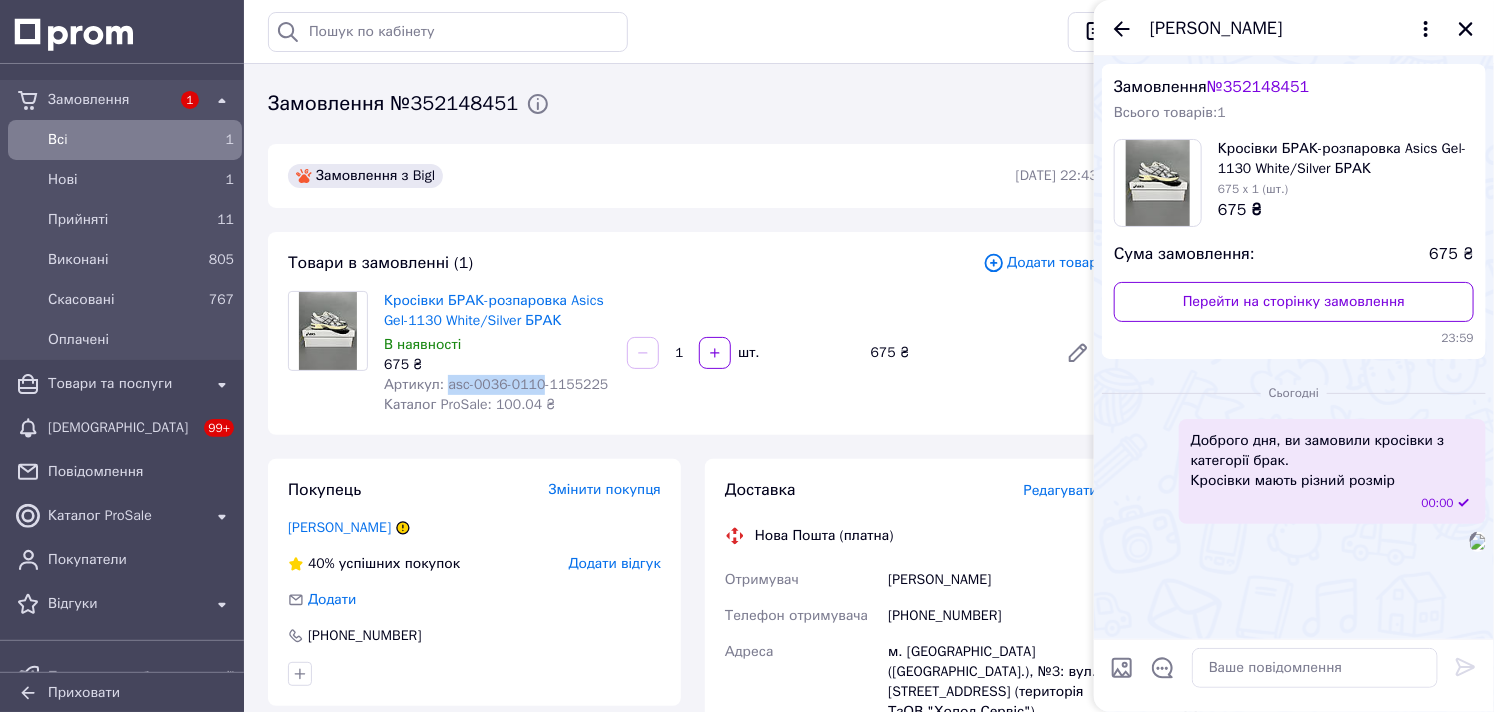 drag, startPoint x: 532, startPoint y: 384, endPoint x: 446, endPoint y: 392, distance: 86.37129 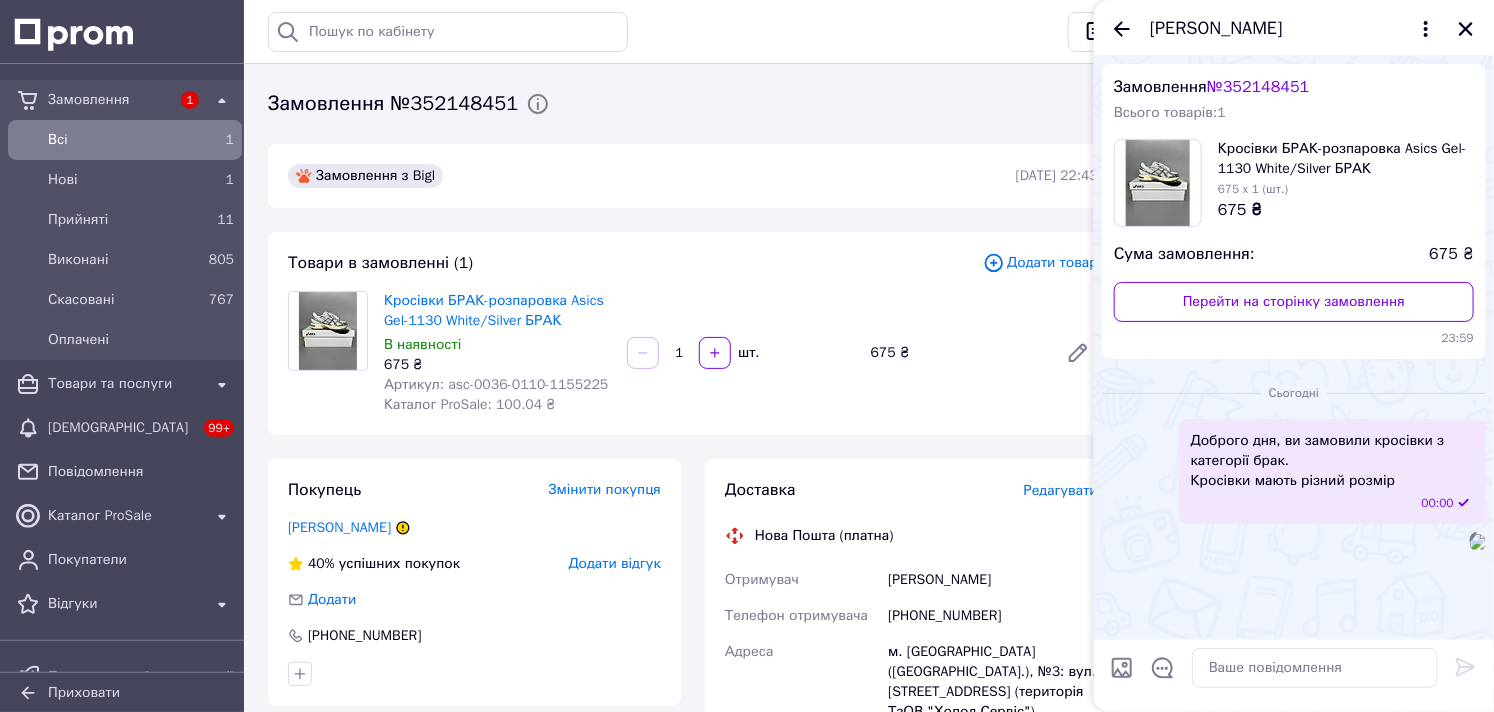 click on "Артикул: asc-0036-0110-1155225" at bounding box center [496, 384] 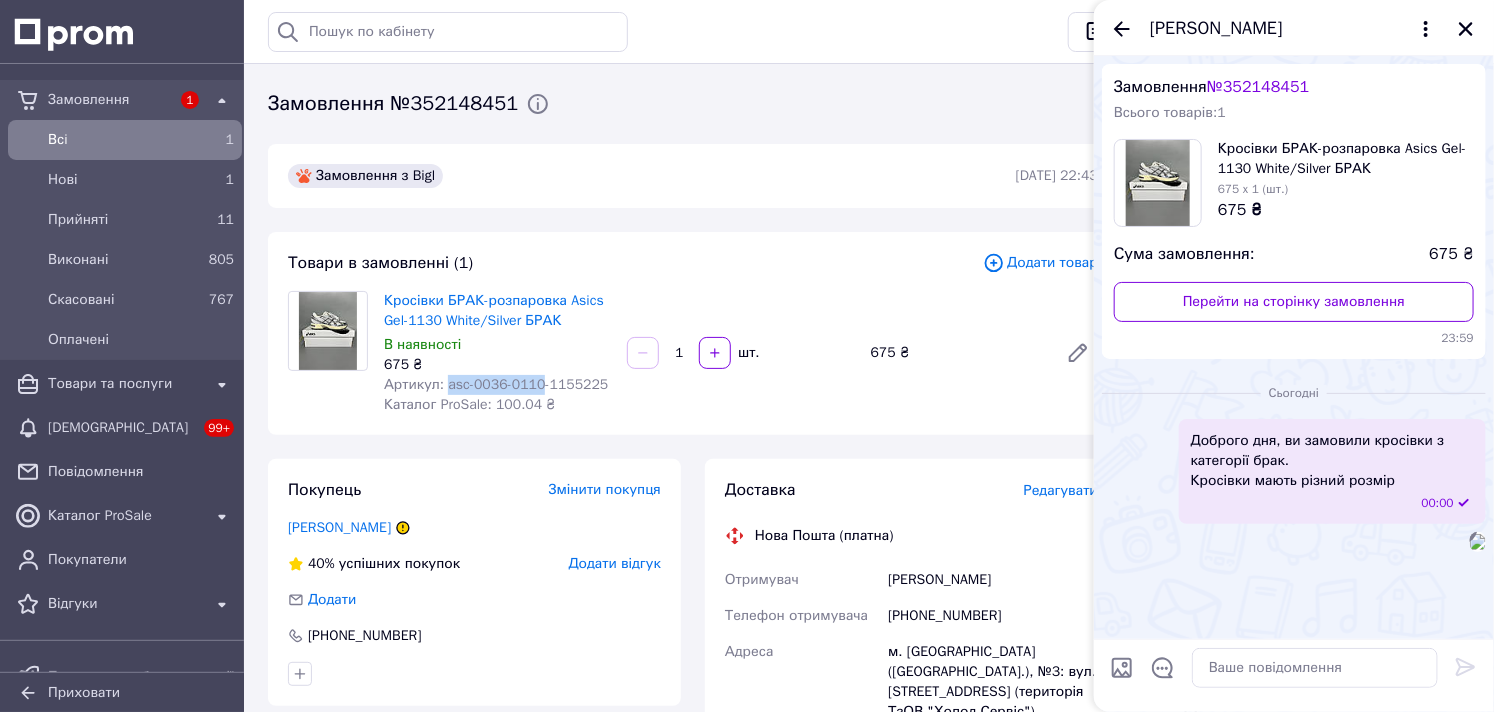 drag, startPoint x: 442, startPoint y: 384, endPoint x: 533, endPoint y: 390, distance: 91.197586 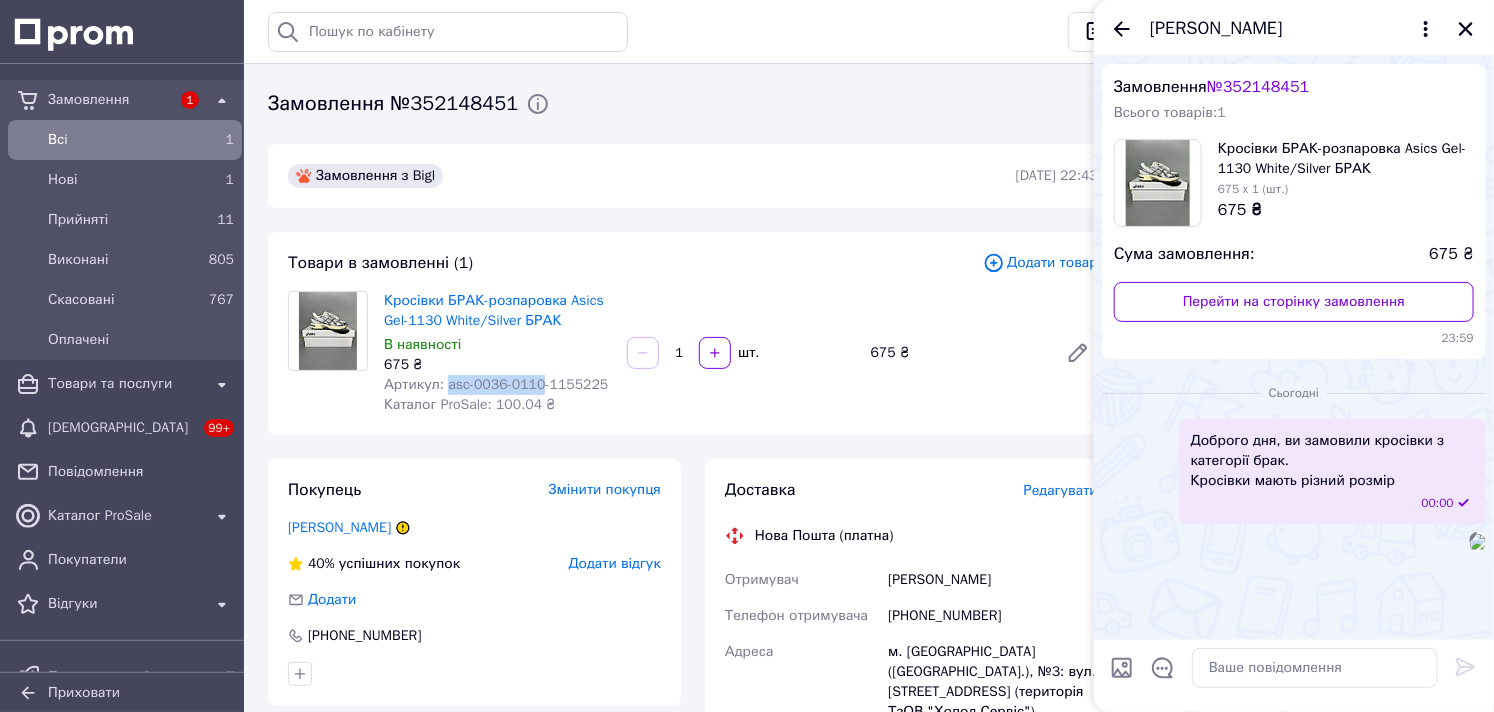 drag, startPoint x: 1004, startPoint y: 586, endPoint x: 892, endPoint y: 590, distance: 112.0714 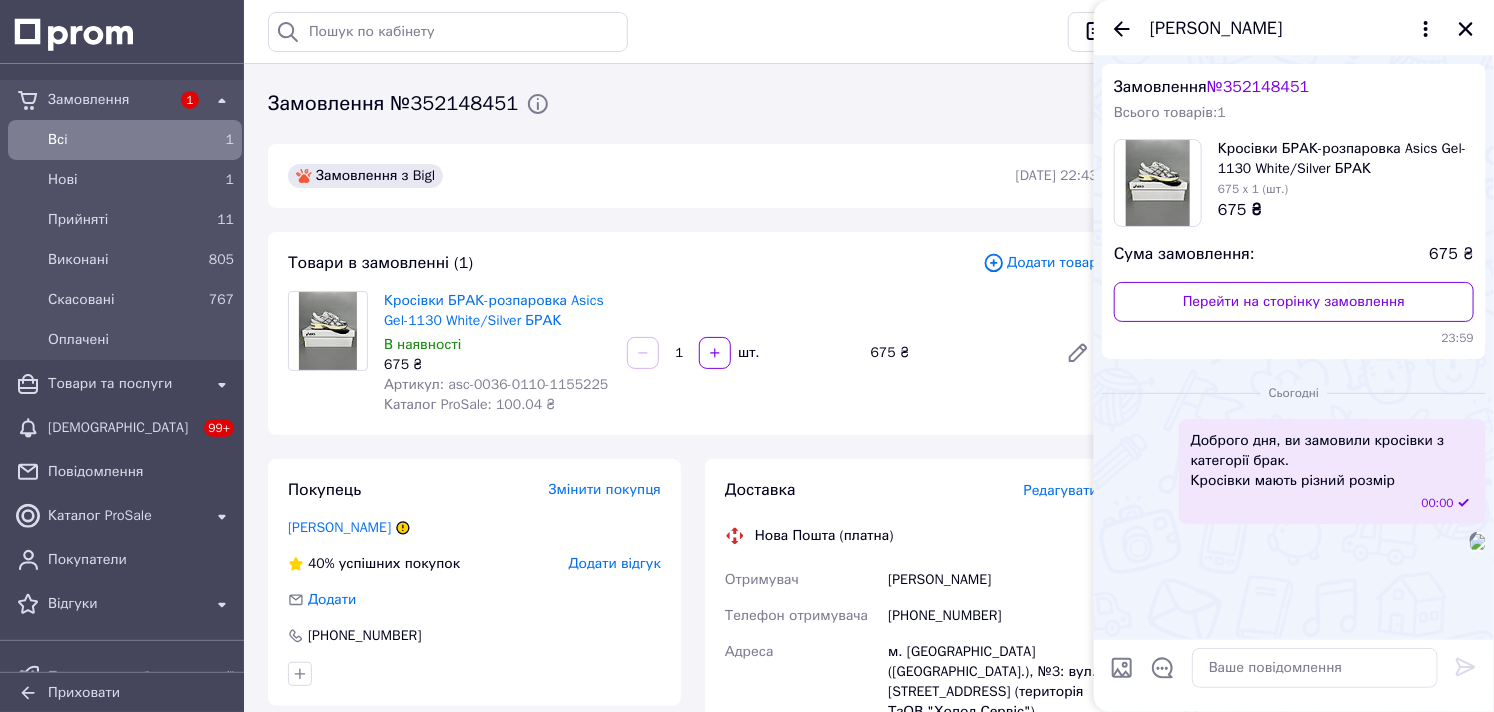 drag, startPoint x: 898, startPoint y: 581, endPoint x: 818, endPoint y: 384, distance: 212.62408 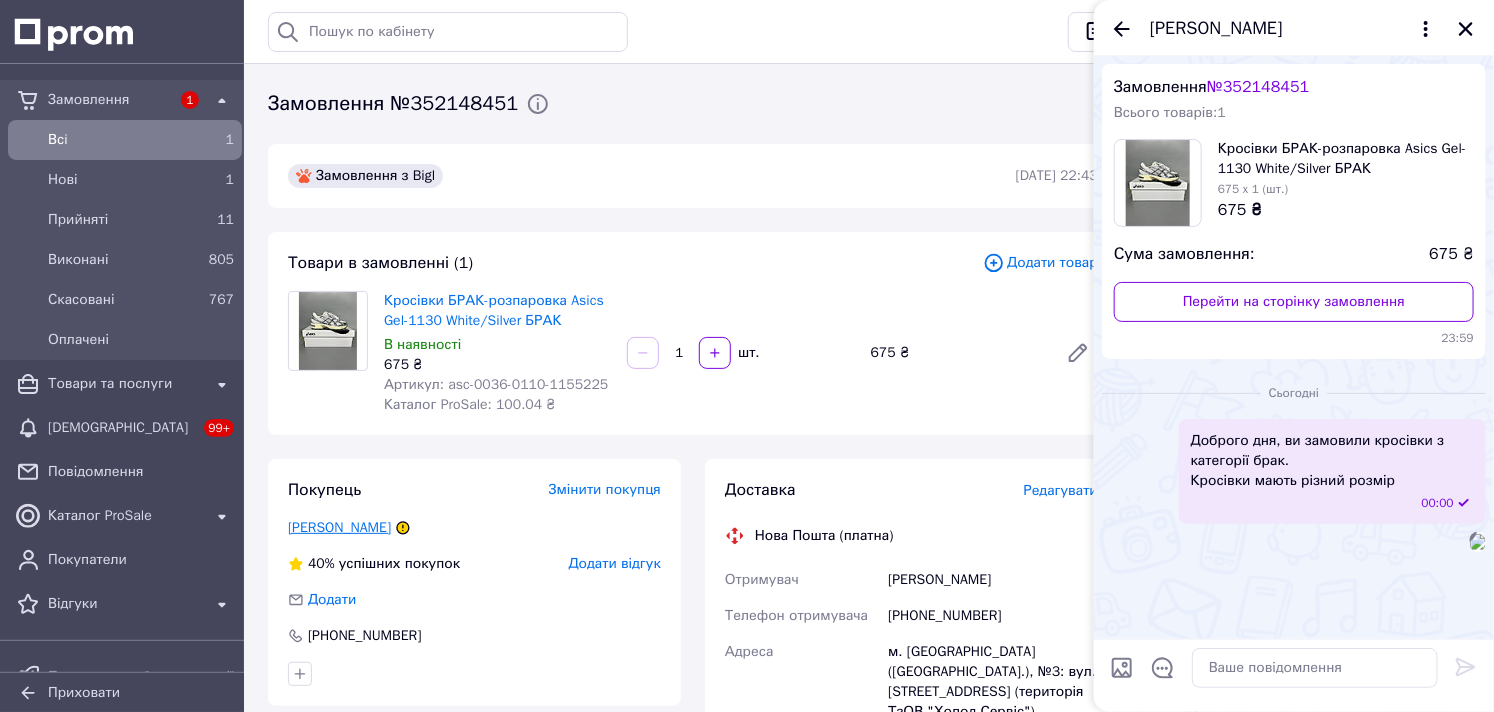 click on "[PERSON_NAME]" at bounding box center (339, 527) 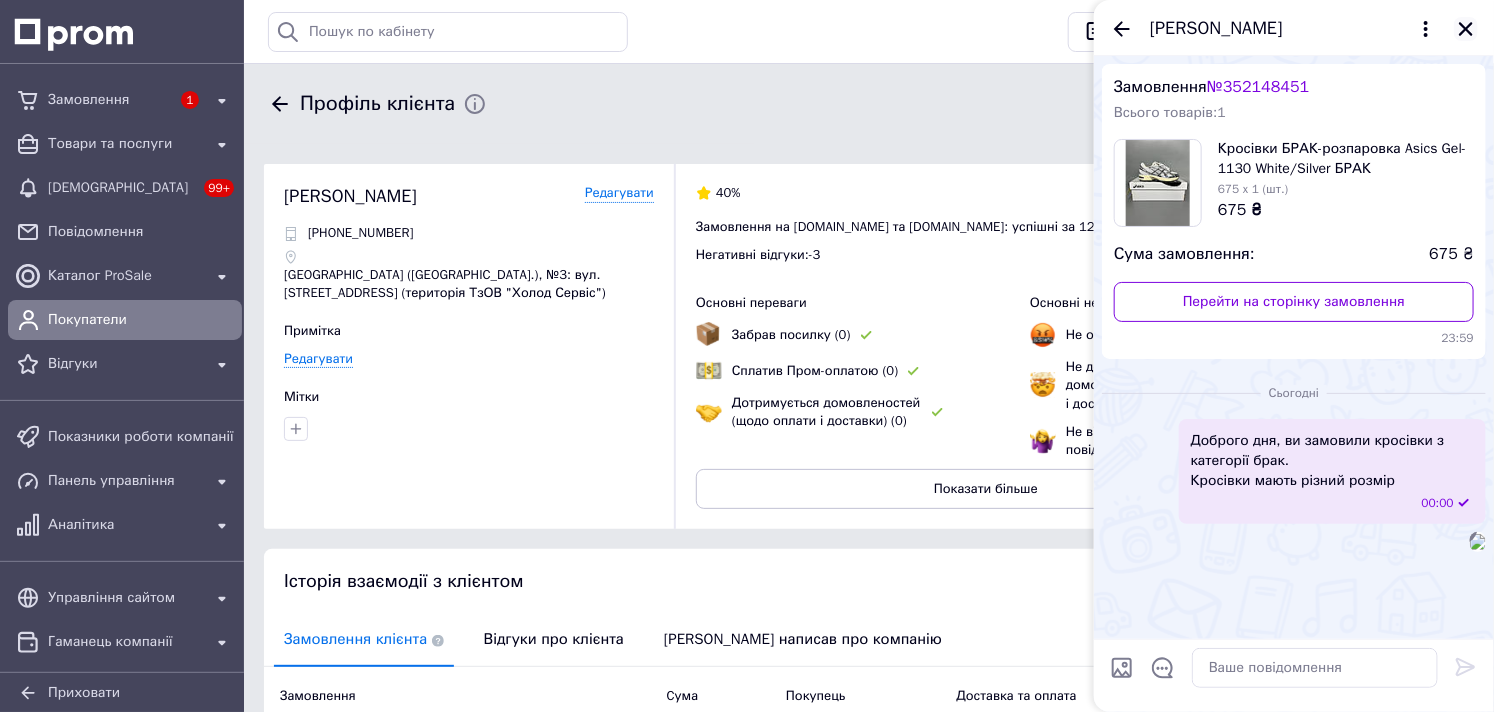 click 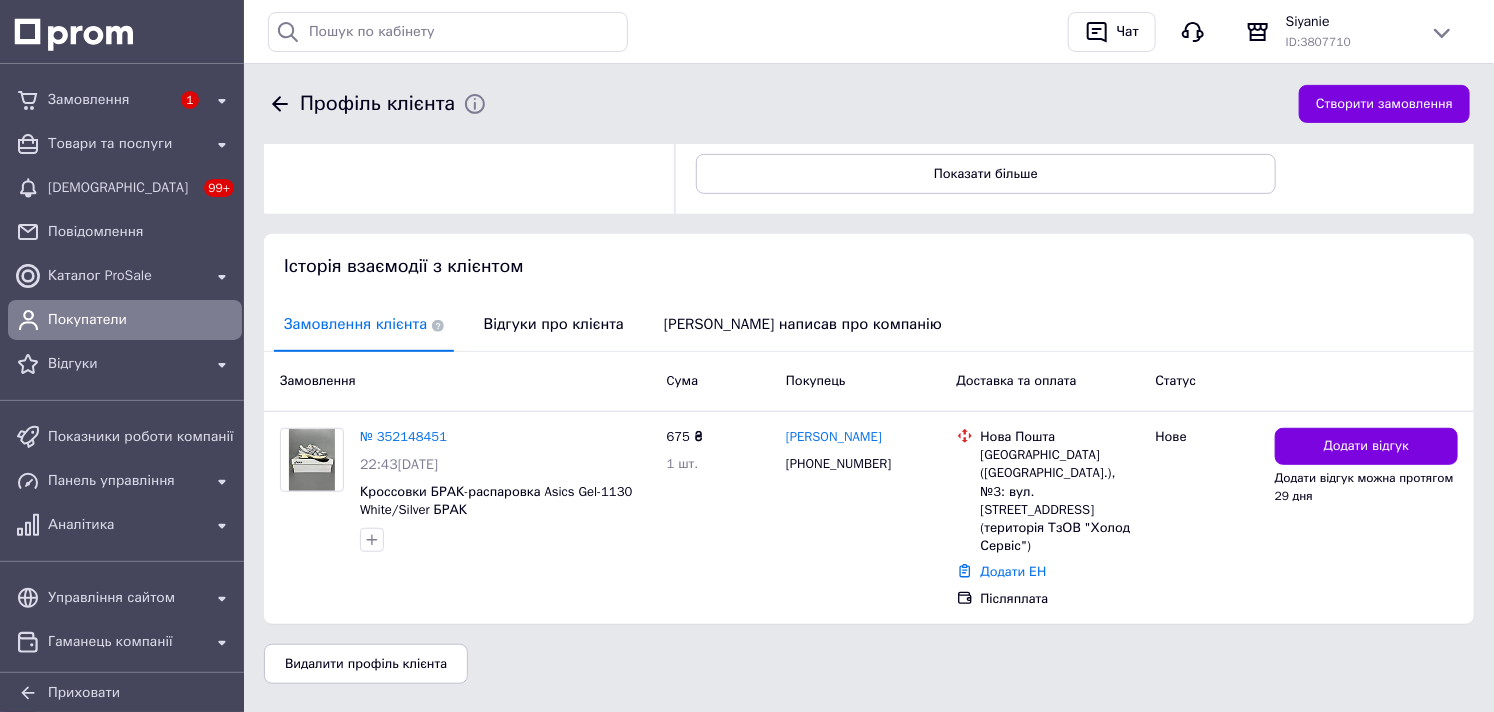 scroll, scrollTop: 327, scrollLeft: 0, axis: vertical 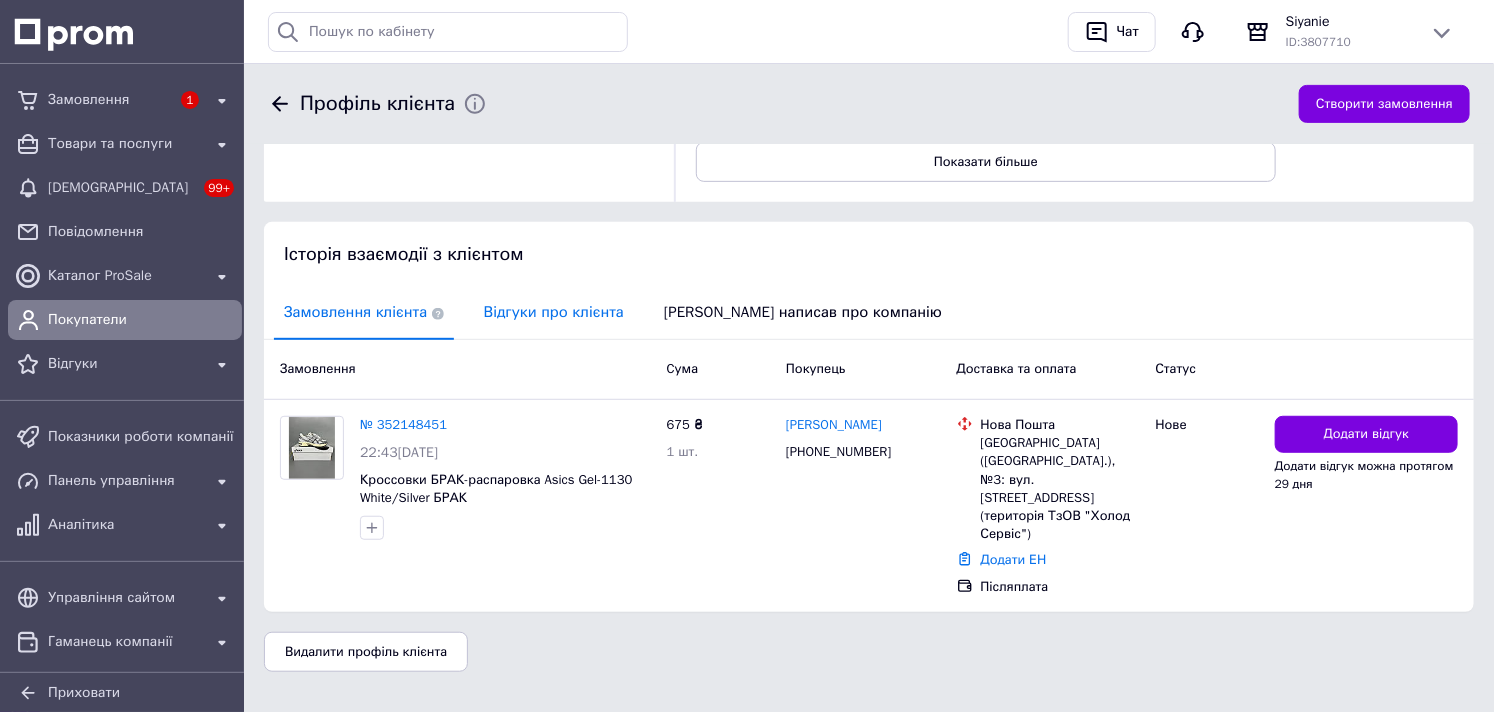 click on "Відгуки про клієнта" at bounding box center (554, 312) 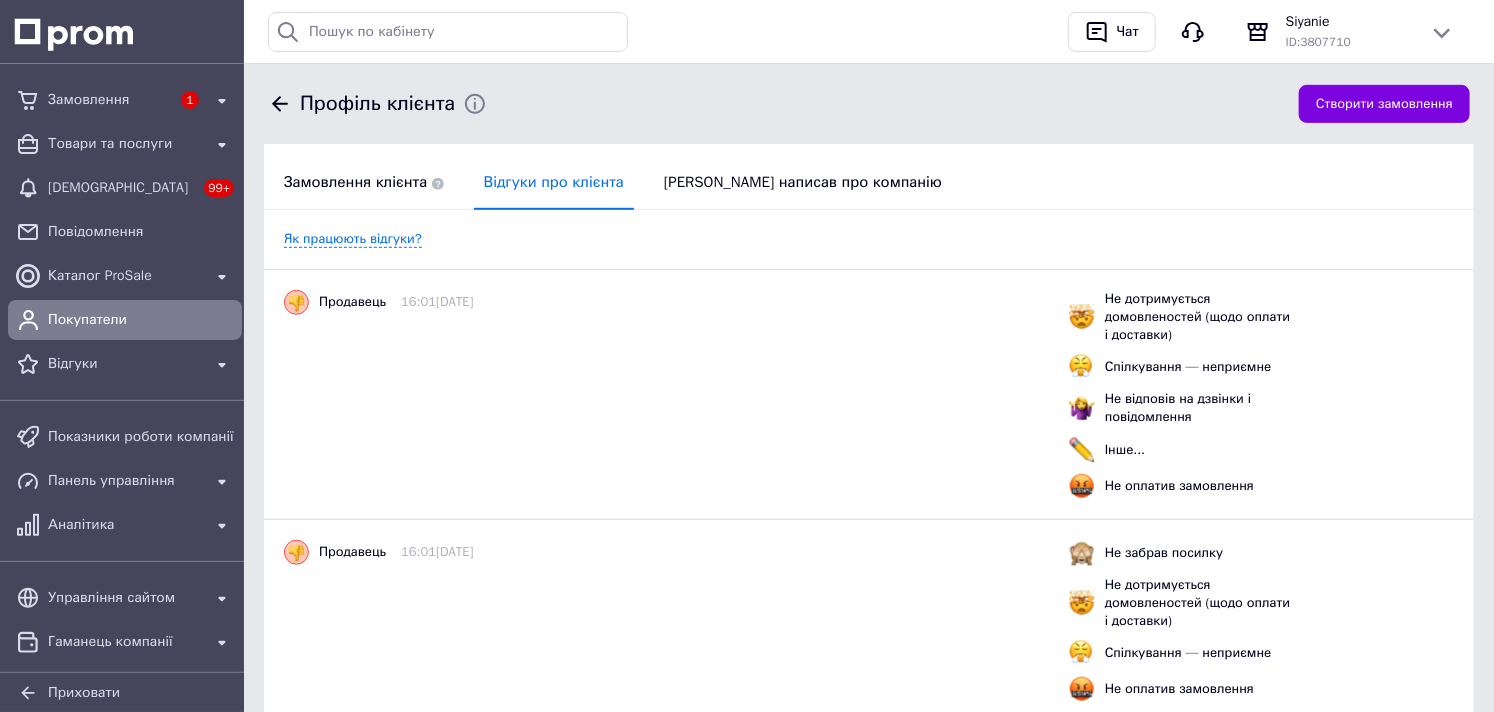 scroll, scrollTop: 398, scrollLeft: 0, axis: vertical 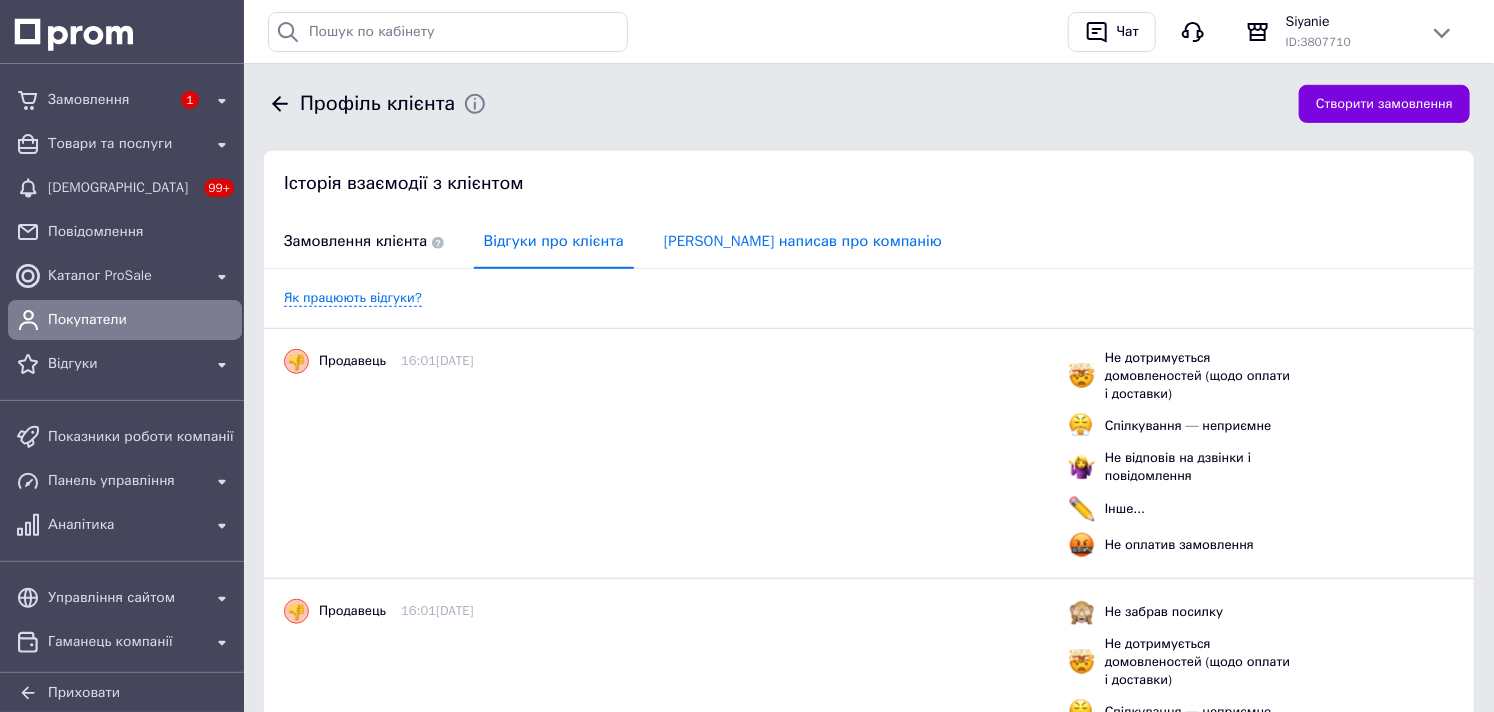 click on "[PERSON_NAME] написав про компанію" at bounding box center (803, 241) 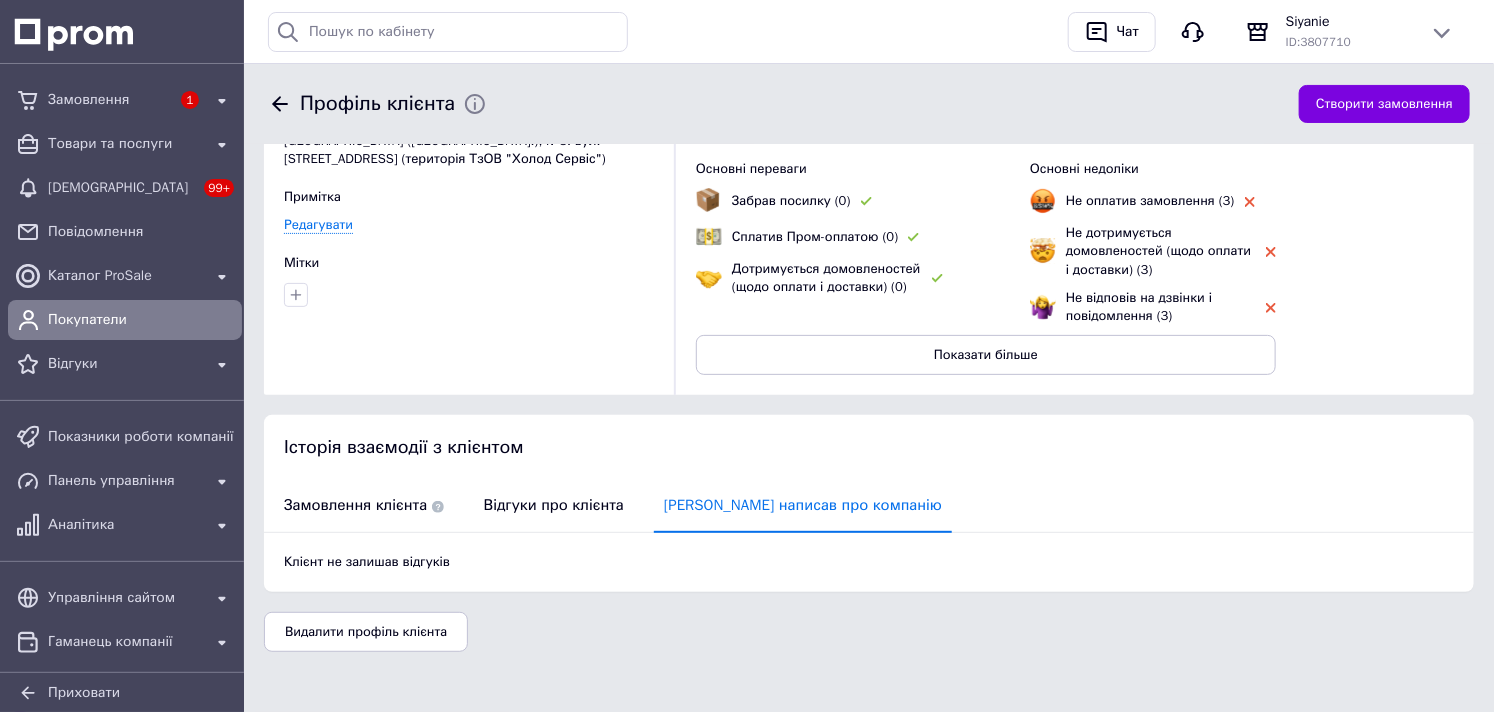 scroll, scrollTop: 132, scrollLeft: 0, axis: vertical 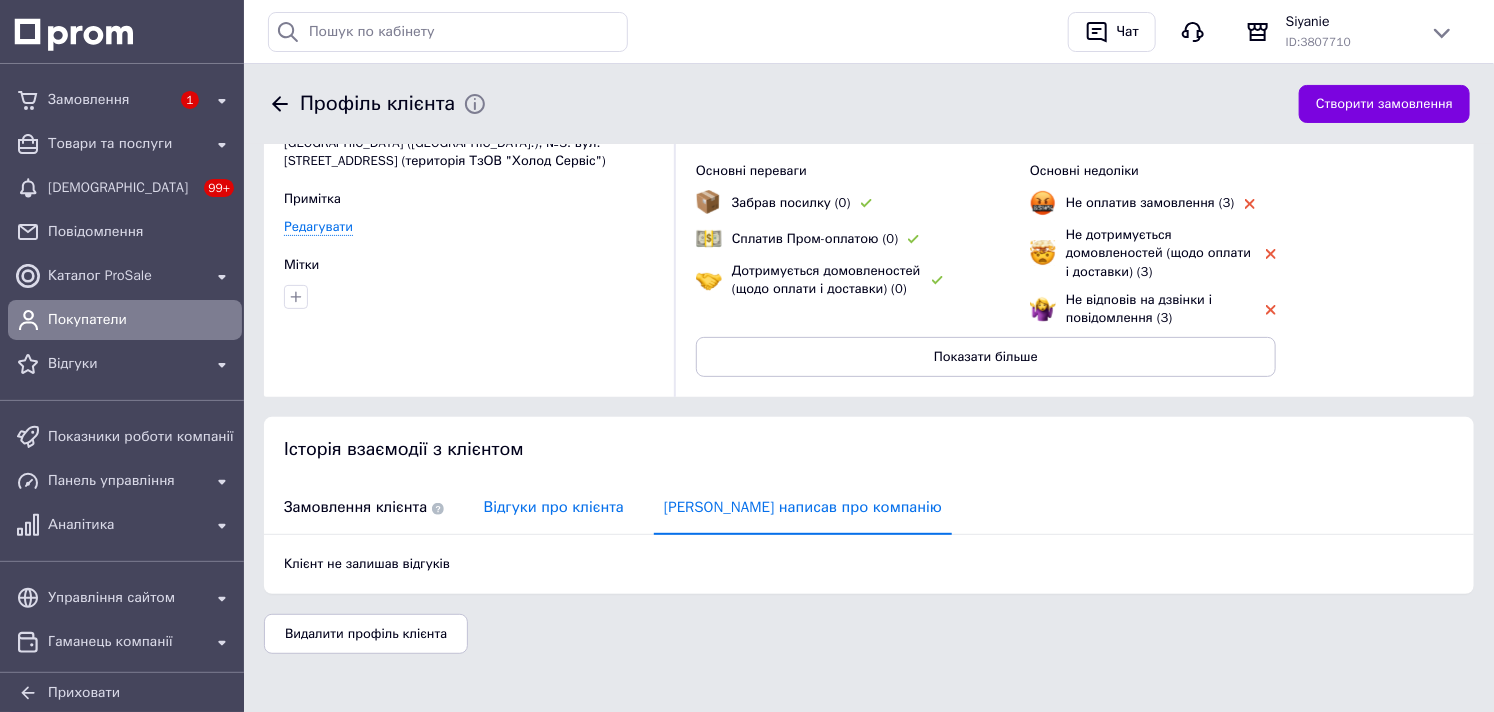 click on "Відгуки про клієнта" at bounding box center [554, 507] 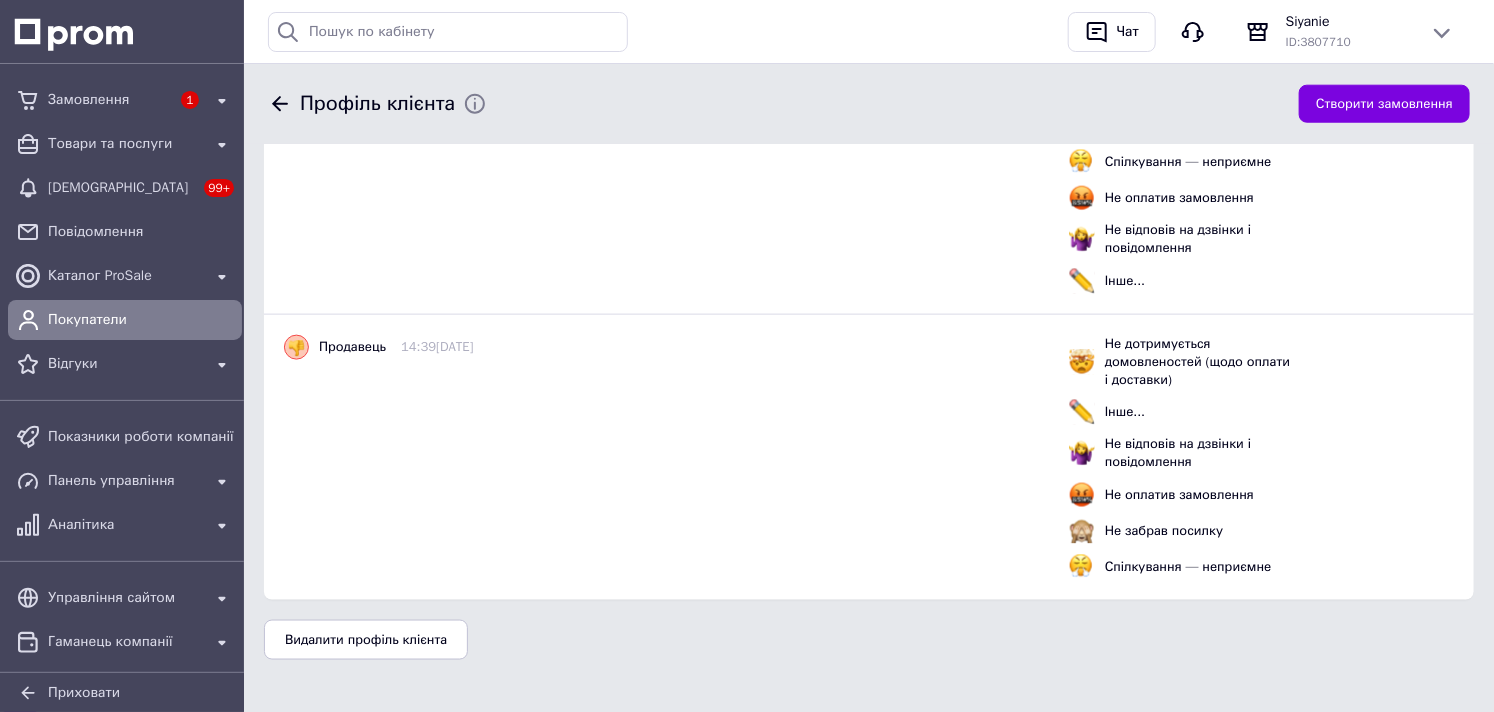 scroll, scrollTop: 954, scrollLeft: 0, axis: vertical 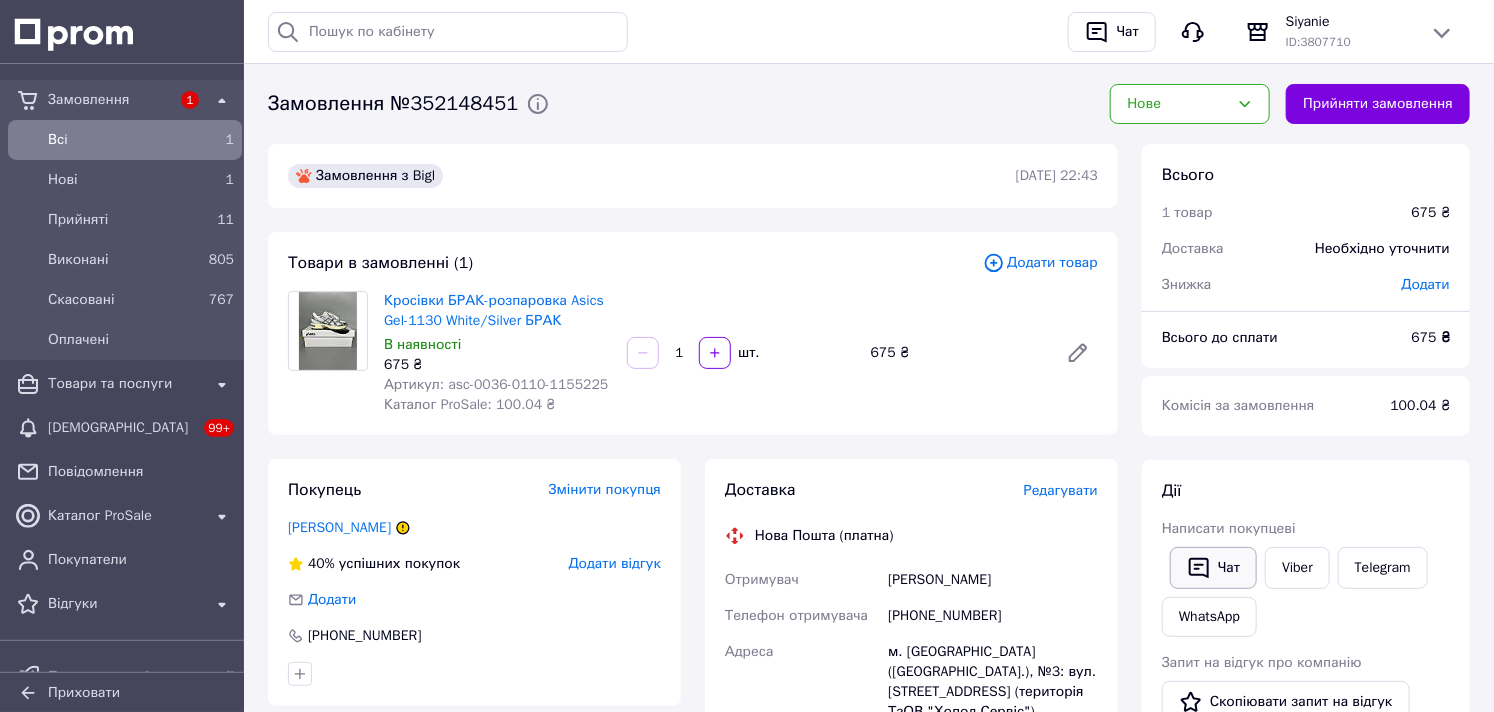 click on "Чат" at bounding box center (1213, 568) 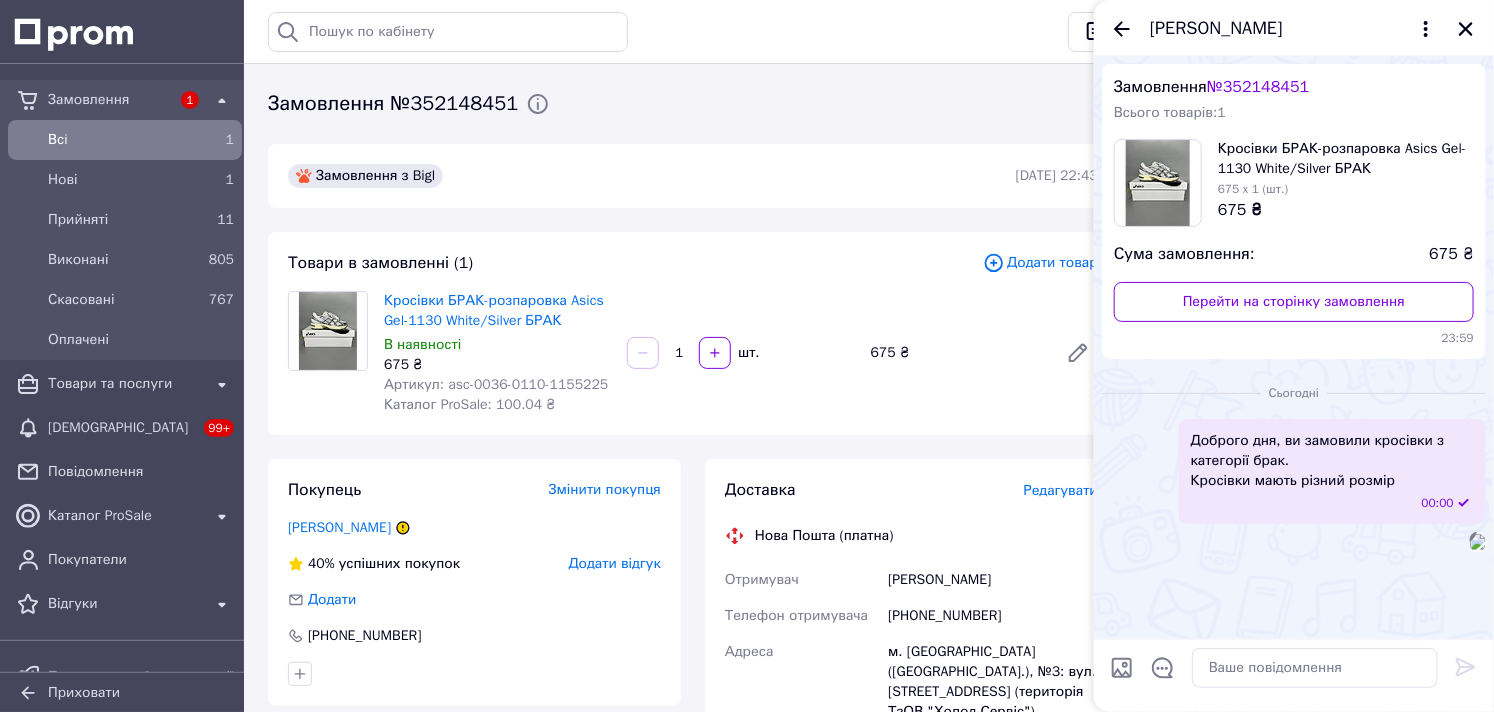 scroll, scrollTop: 200, scrollLeft: 0, axis: vertical 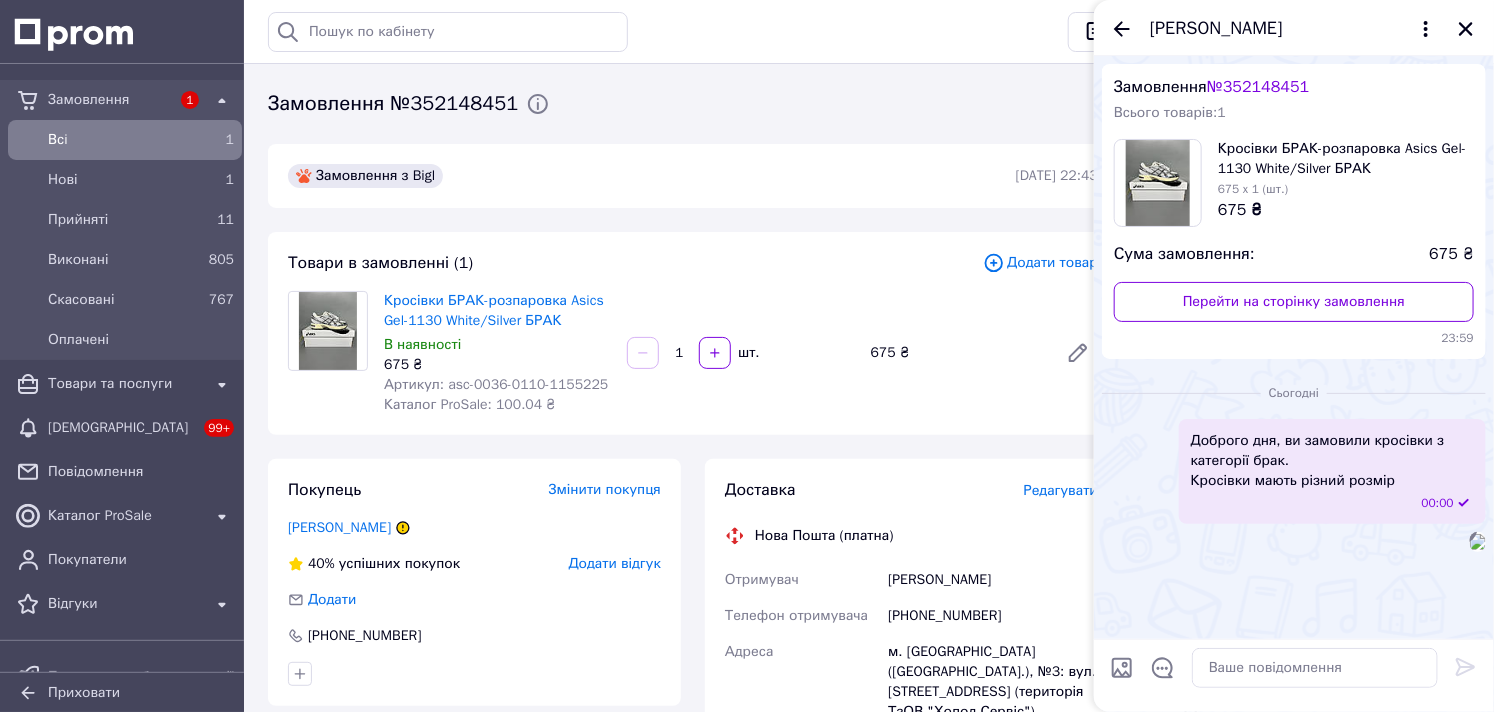type on "C:\fakepath\Screenshot_6.png" 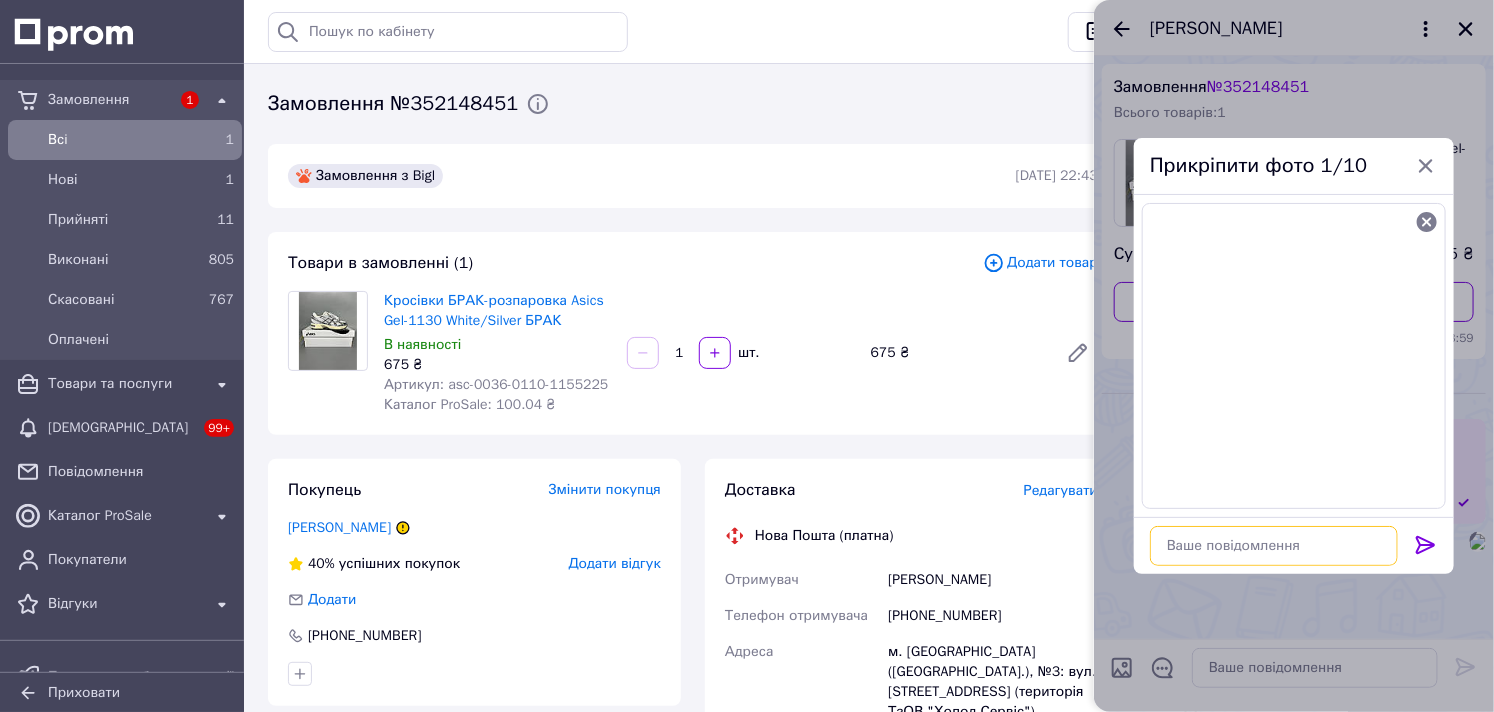 click at bounding box center (1274, 546) 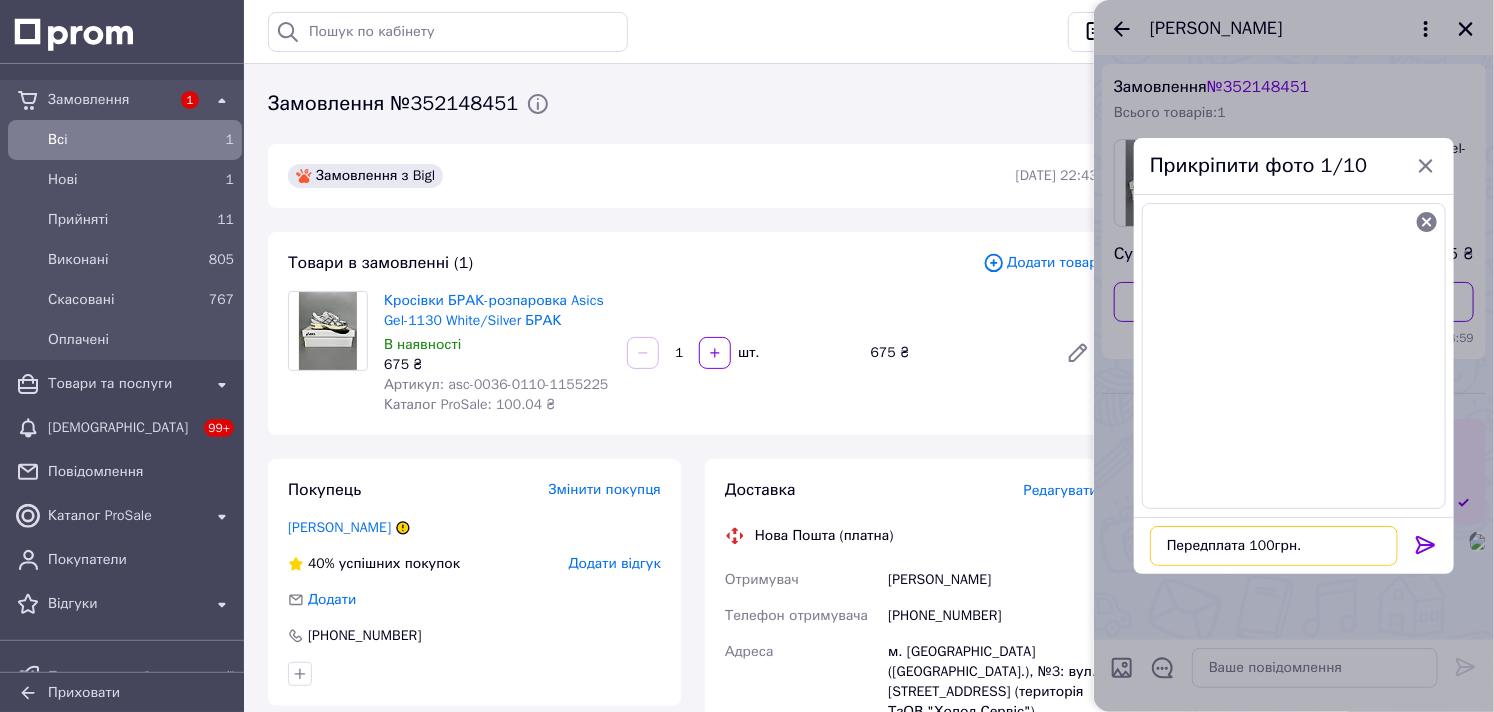 type on "Передплата 100грн." 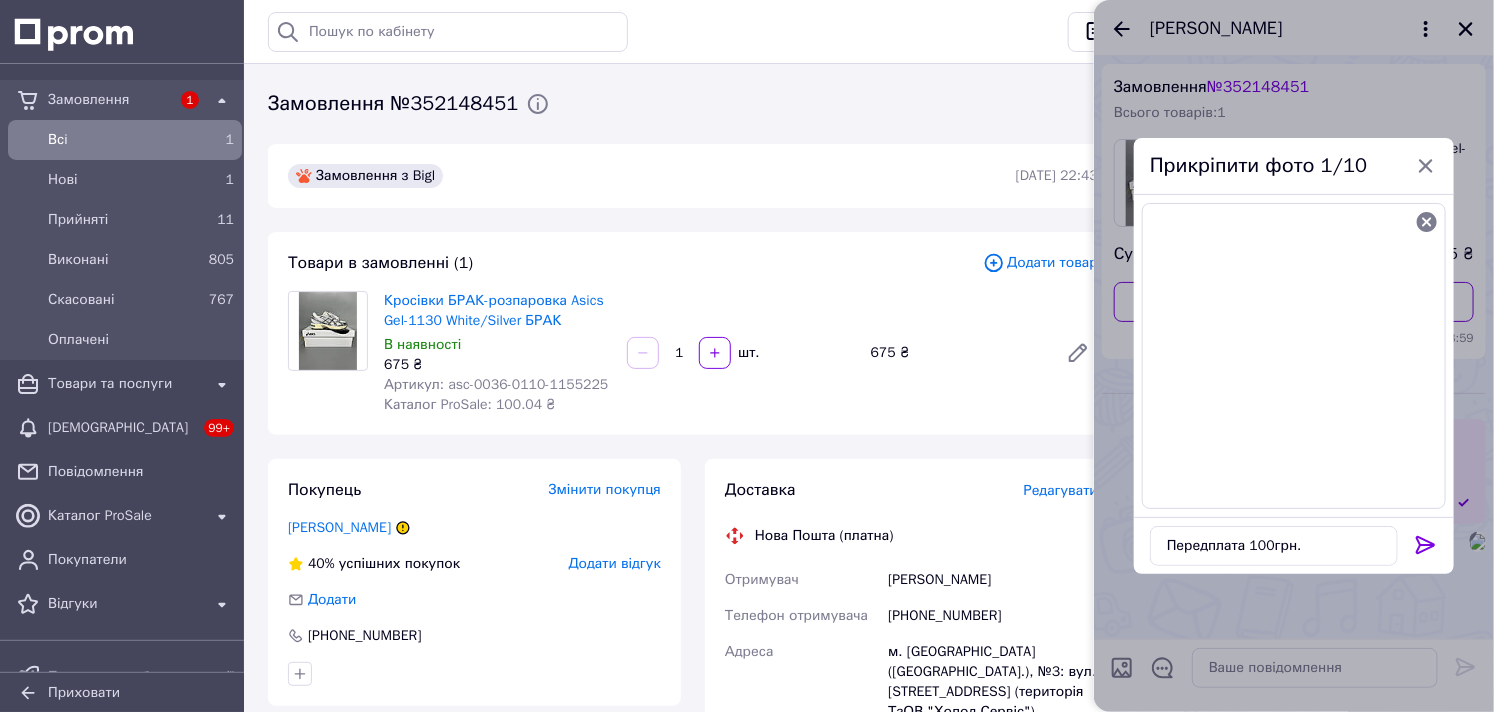 click 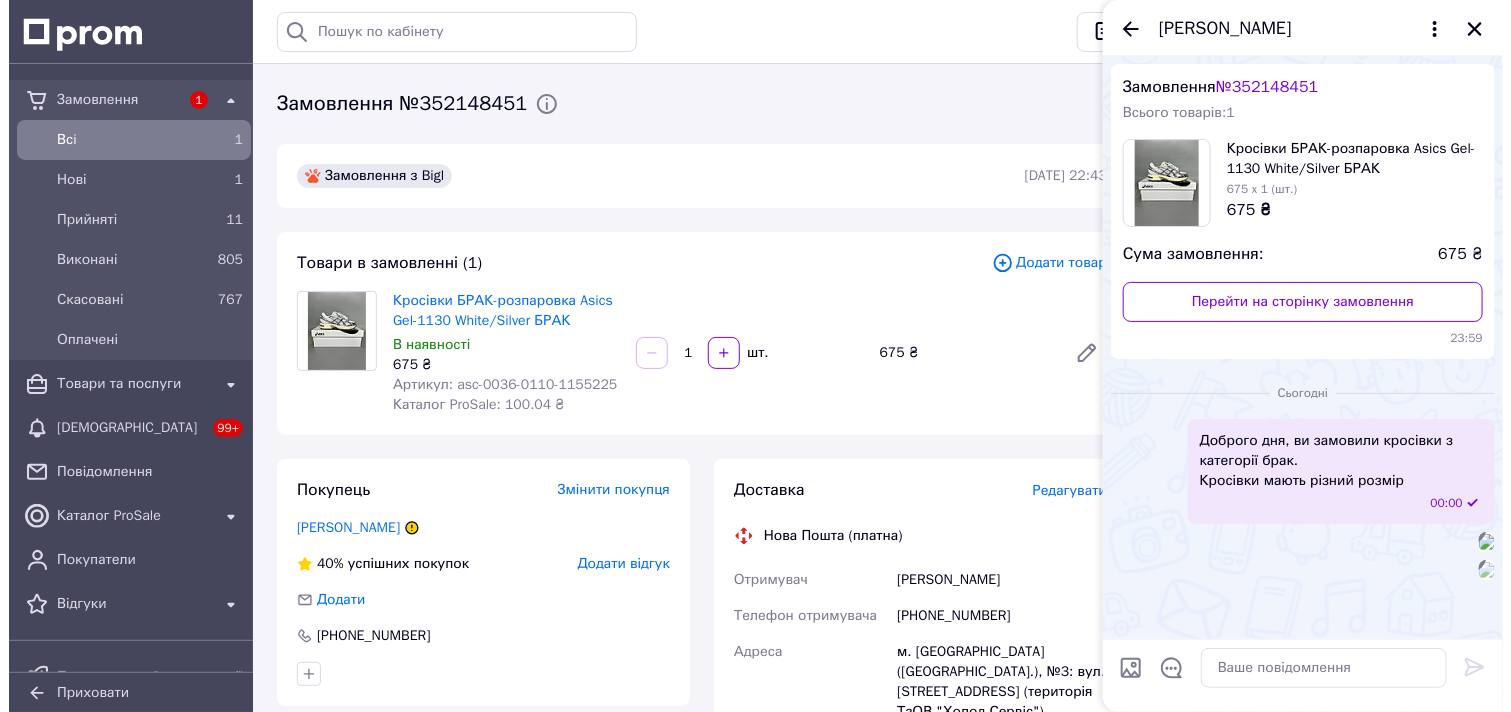scroll, scrollTop: 397, scrollLeft: 0, axis: vertical 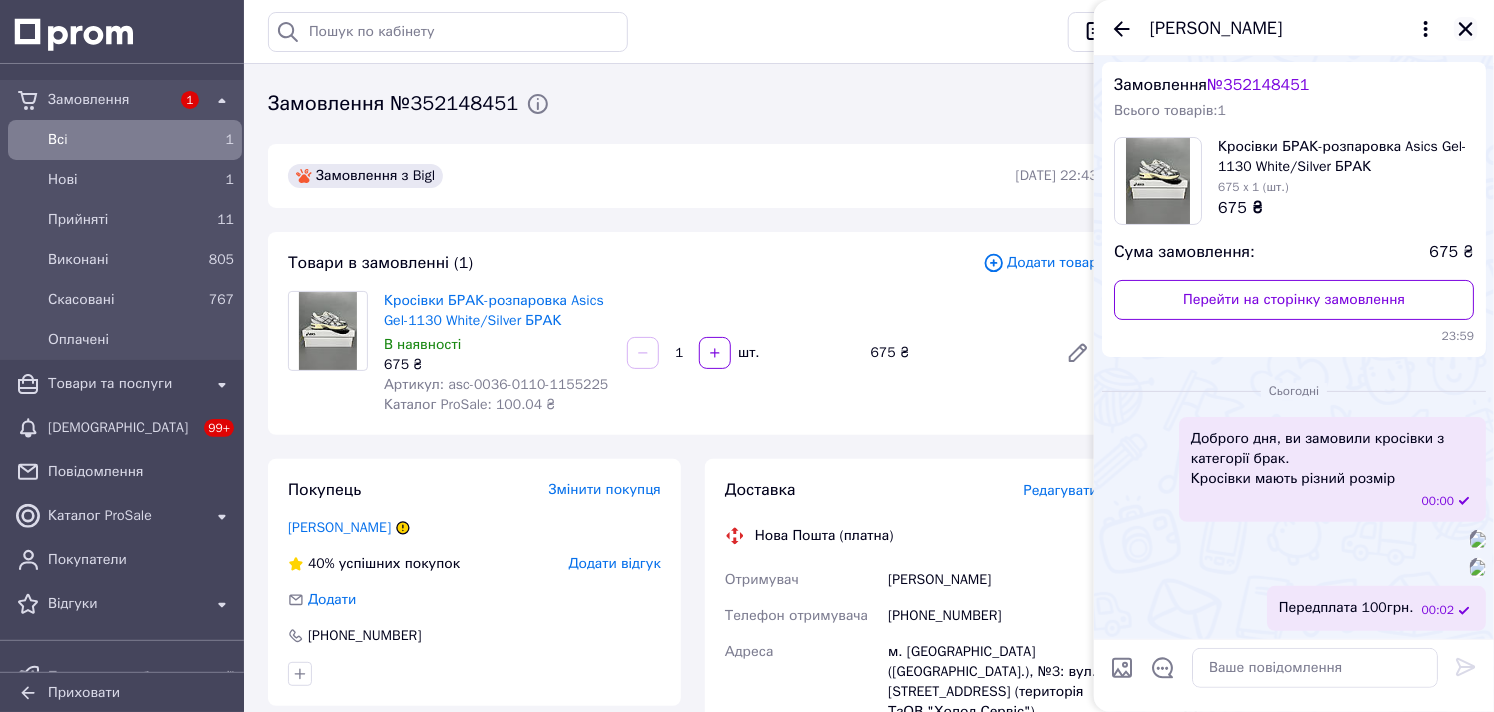 click 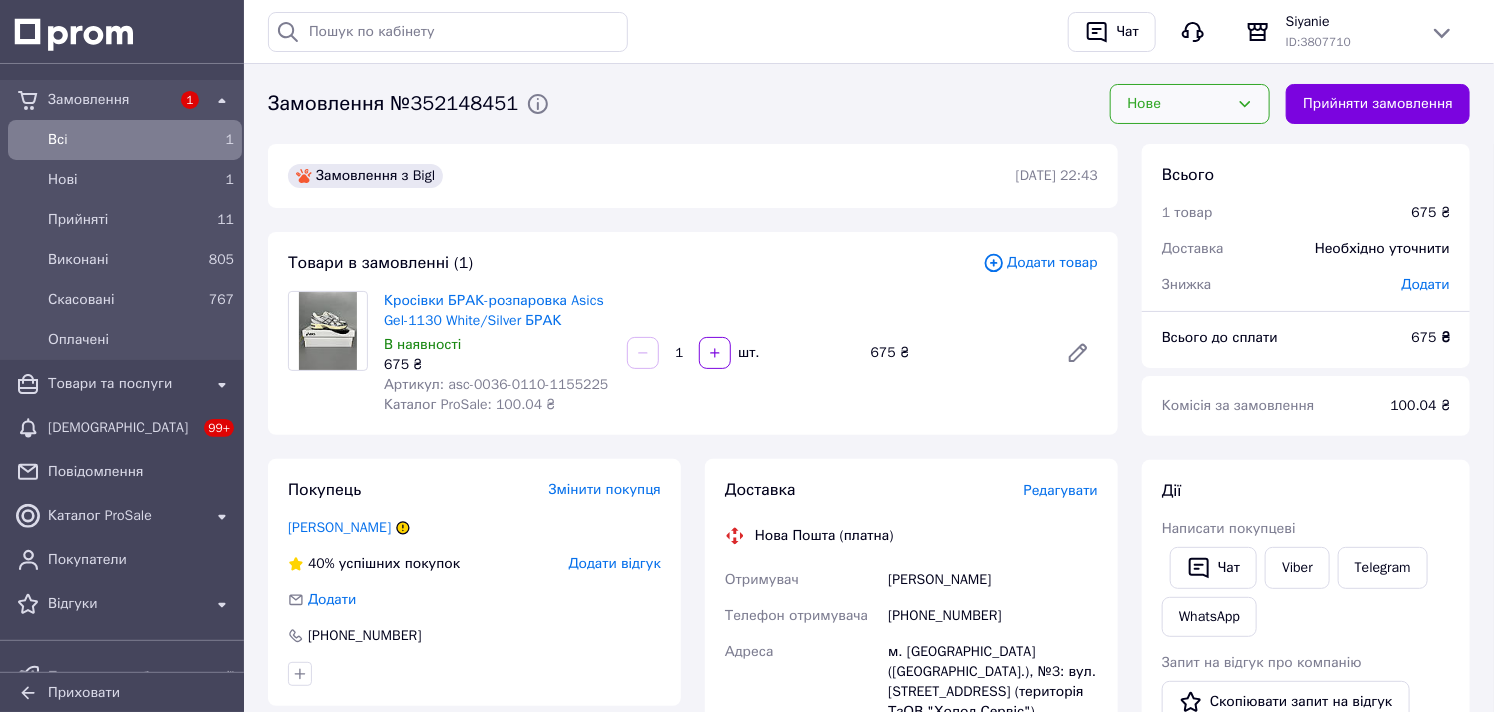 click on "Нове" at bounding box center (1178, 104) 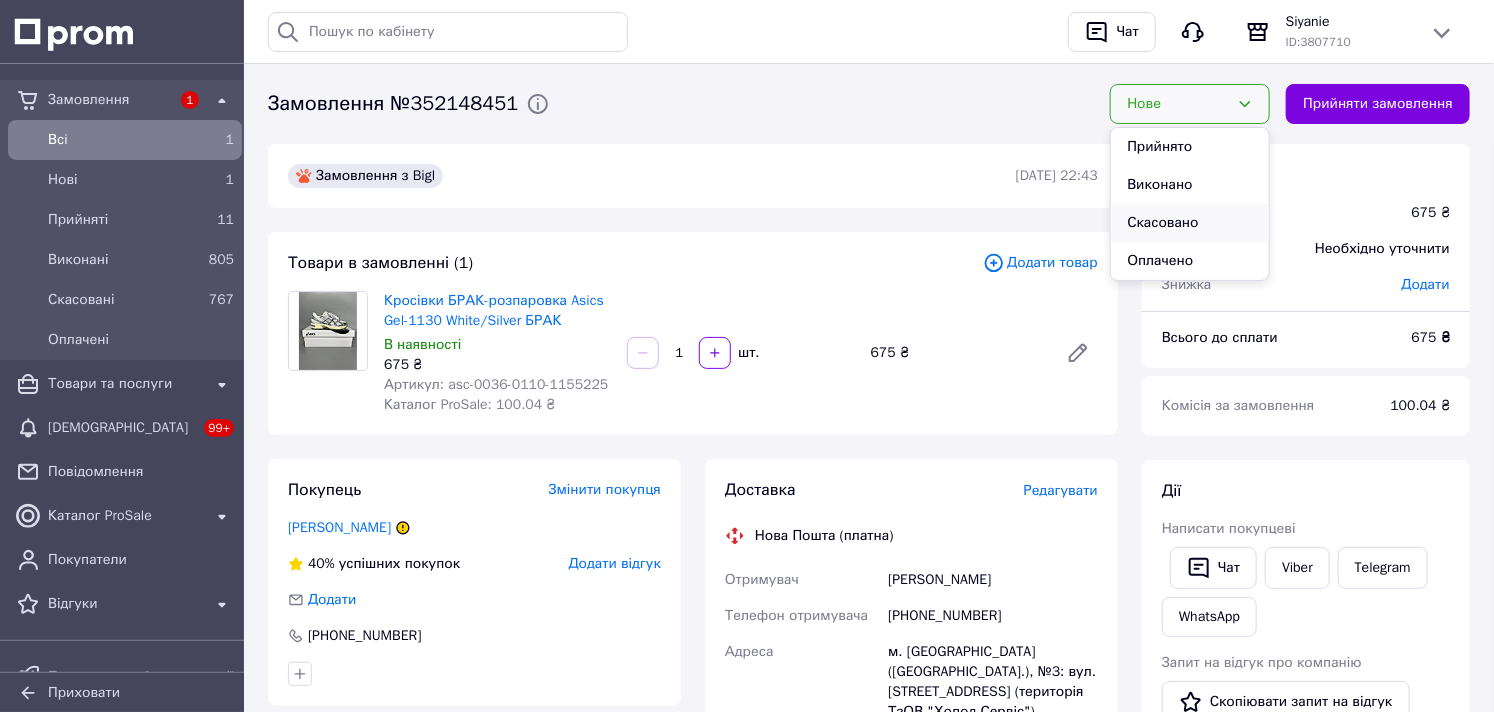 click on "Скасовано" at bounding box center [1190, 223] 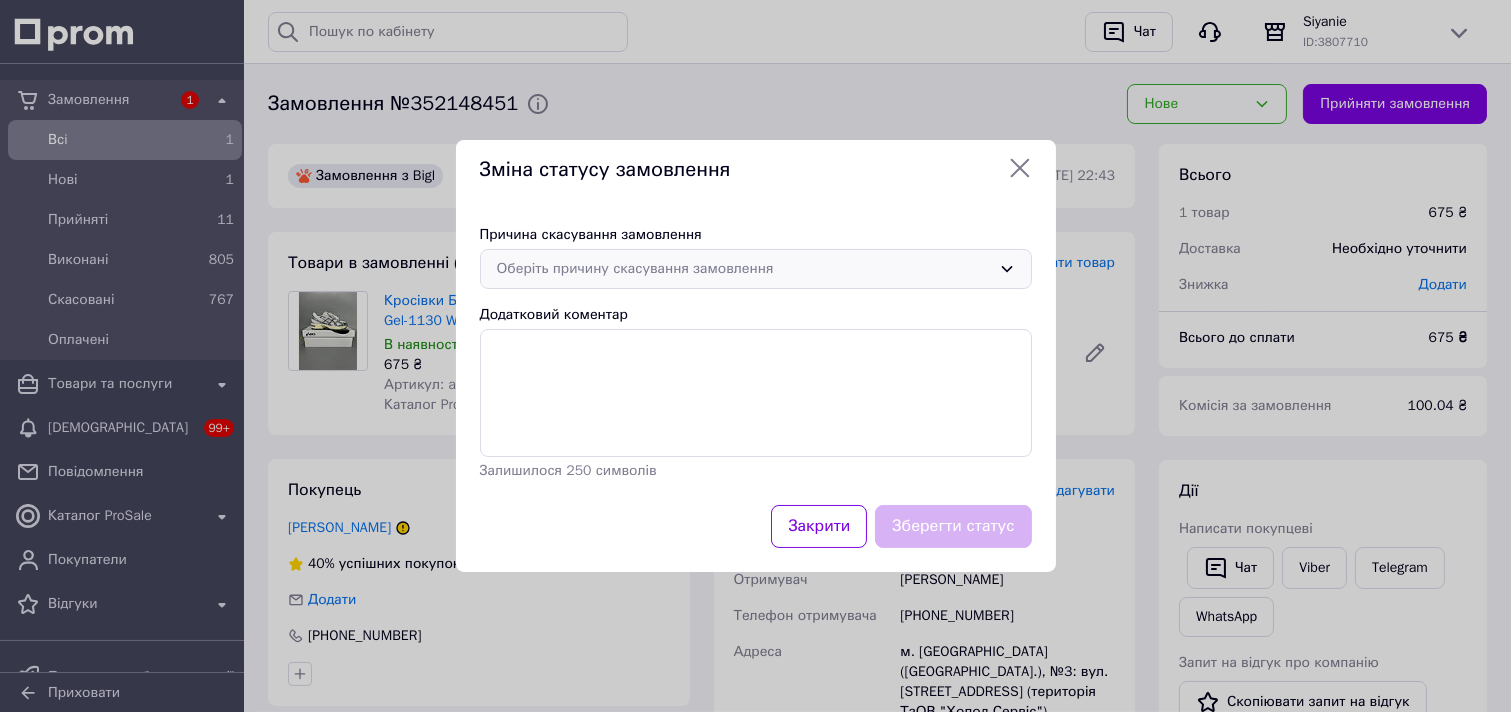 click on "Оберіть причину скасування замовлення" at bounding box center [744, 269] 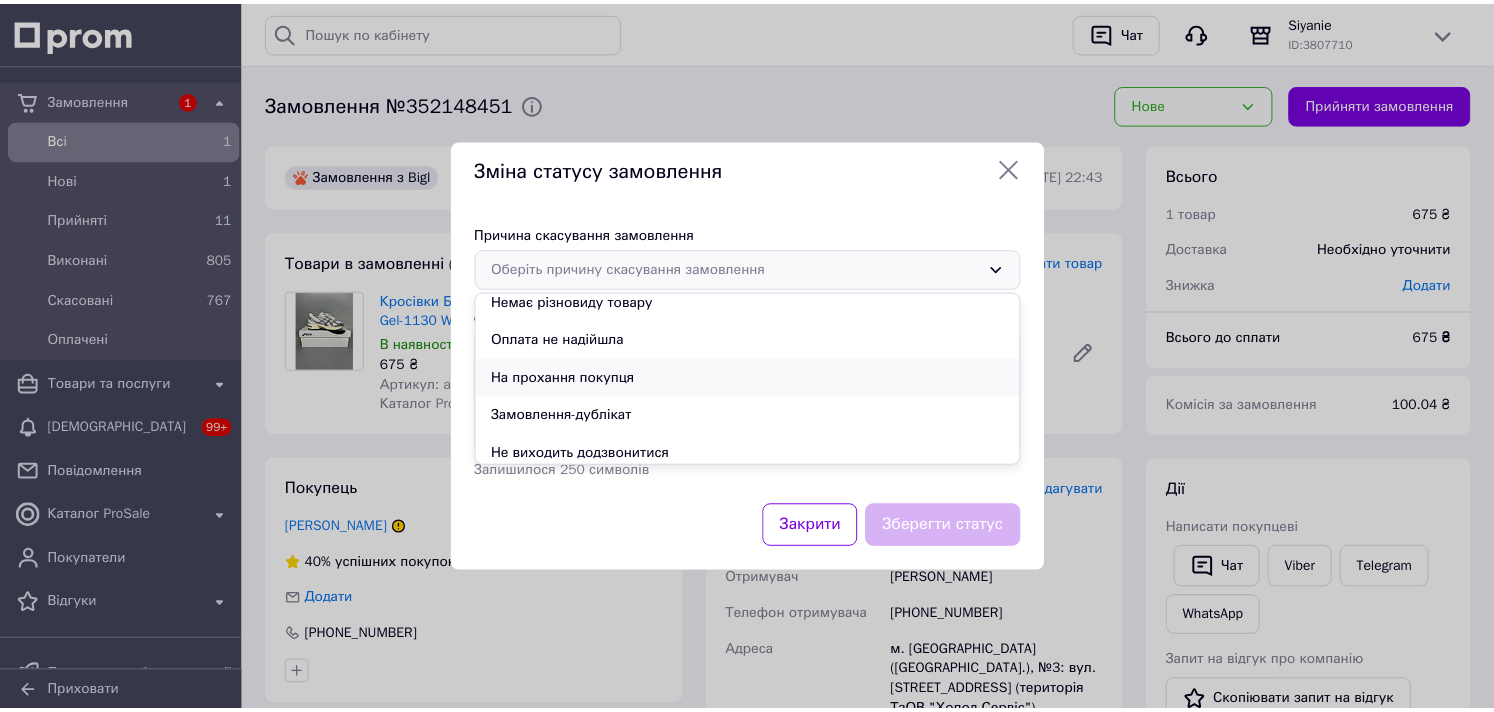 scroll, scrollTop: 93, scrollLeft: 0, axis: vertical 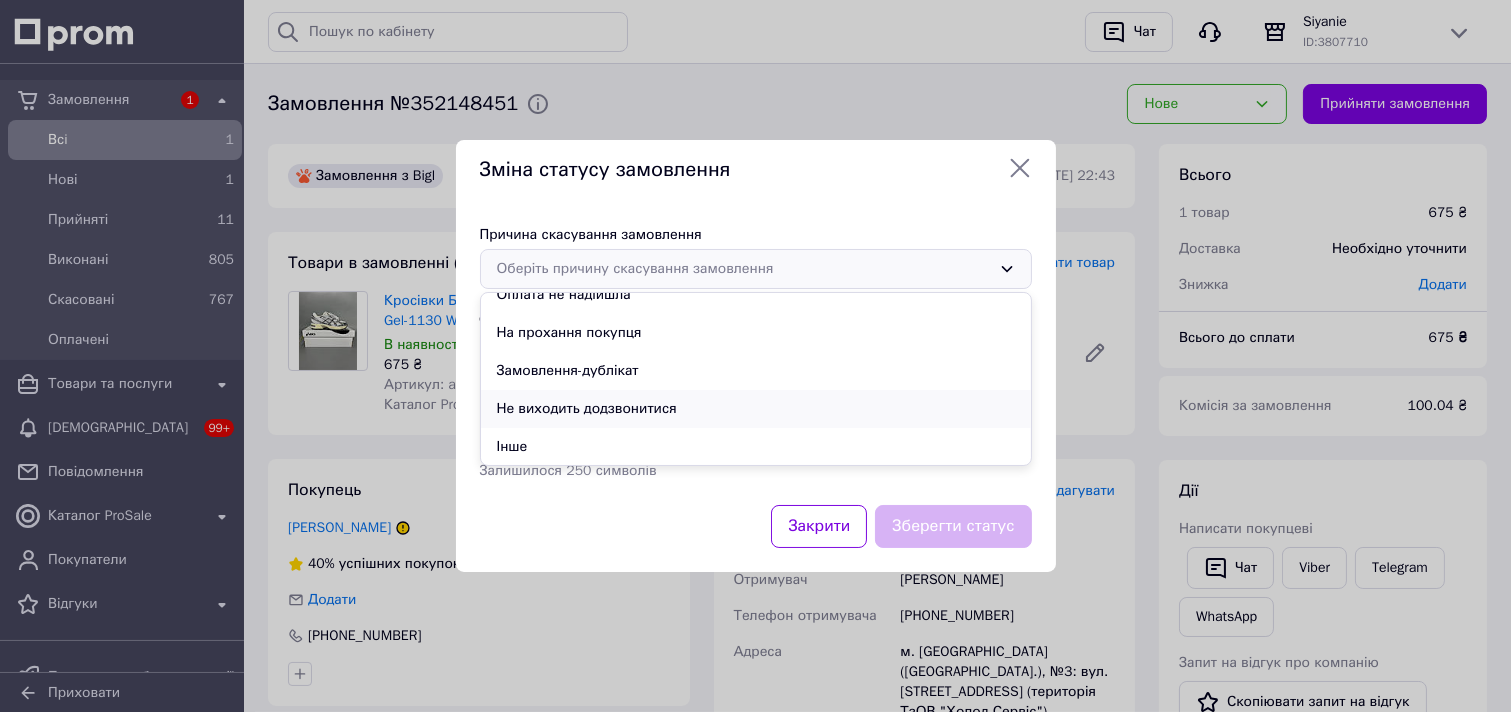 click on "Не виходить додзвонитися" at bounding box center (756, 409) 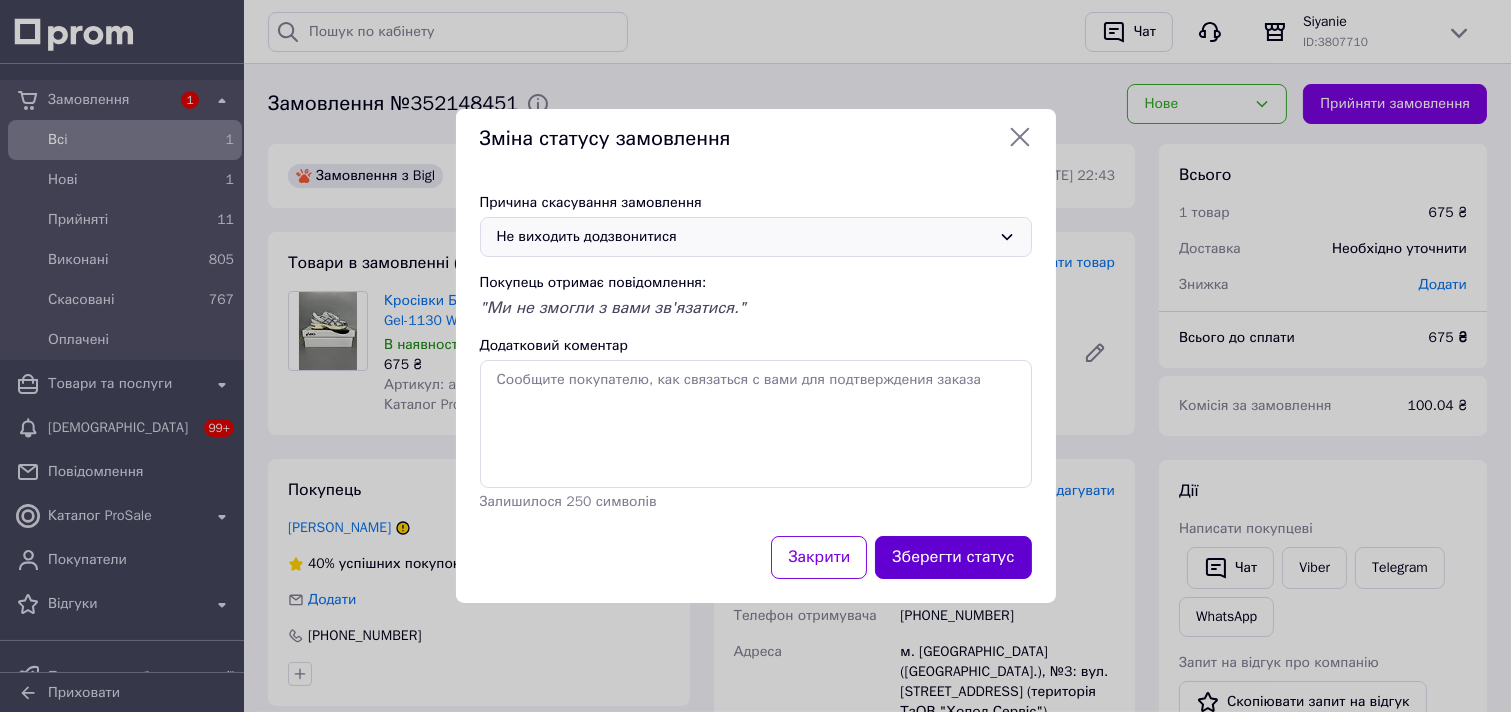 click on "Зберегти статус" at bounding box center [953, 557] 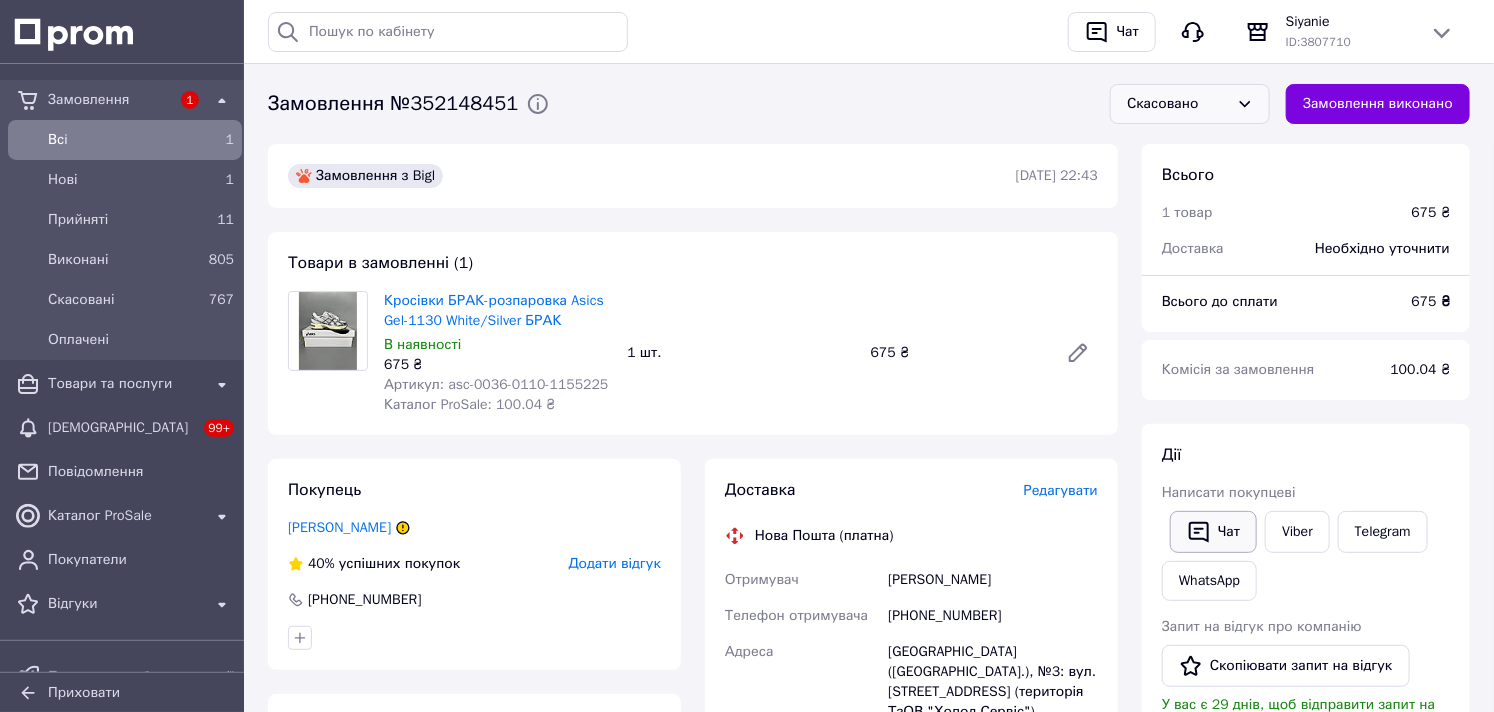 click on "Чат" at bounding box center [1213, 532] 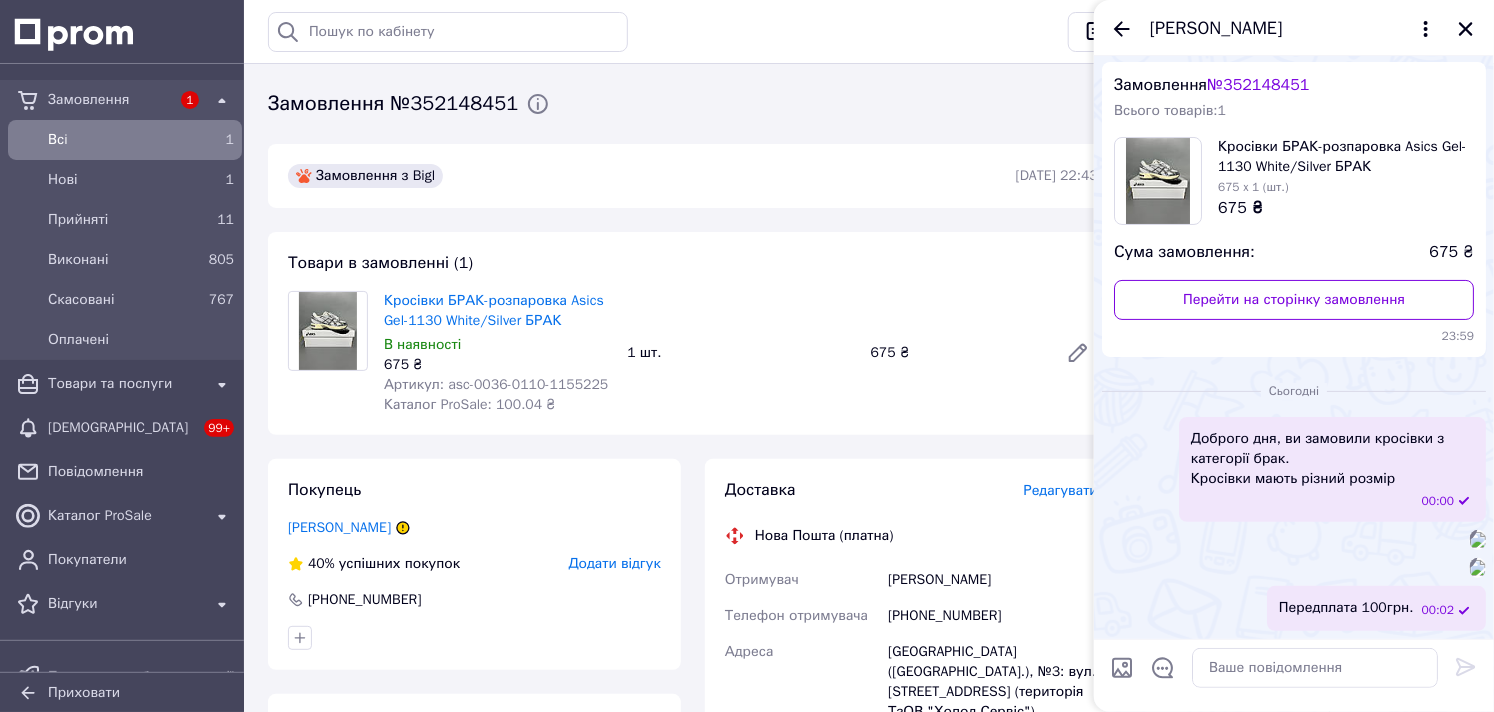 scroll, scrollTop: 397, scrollLeft: 0, axis: vertical 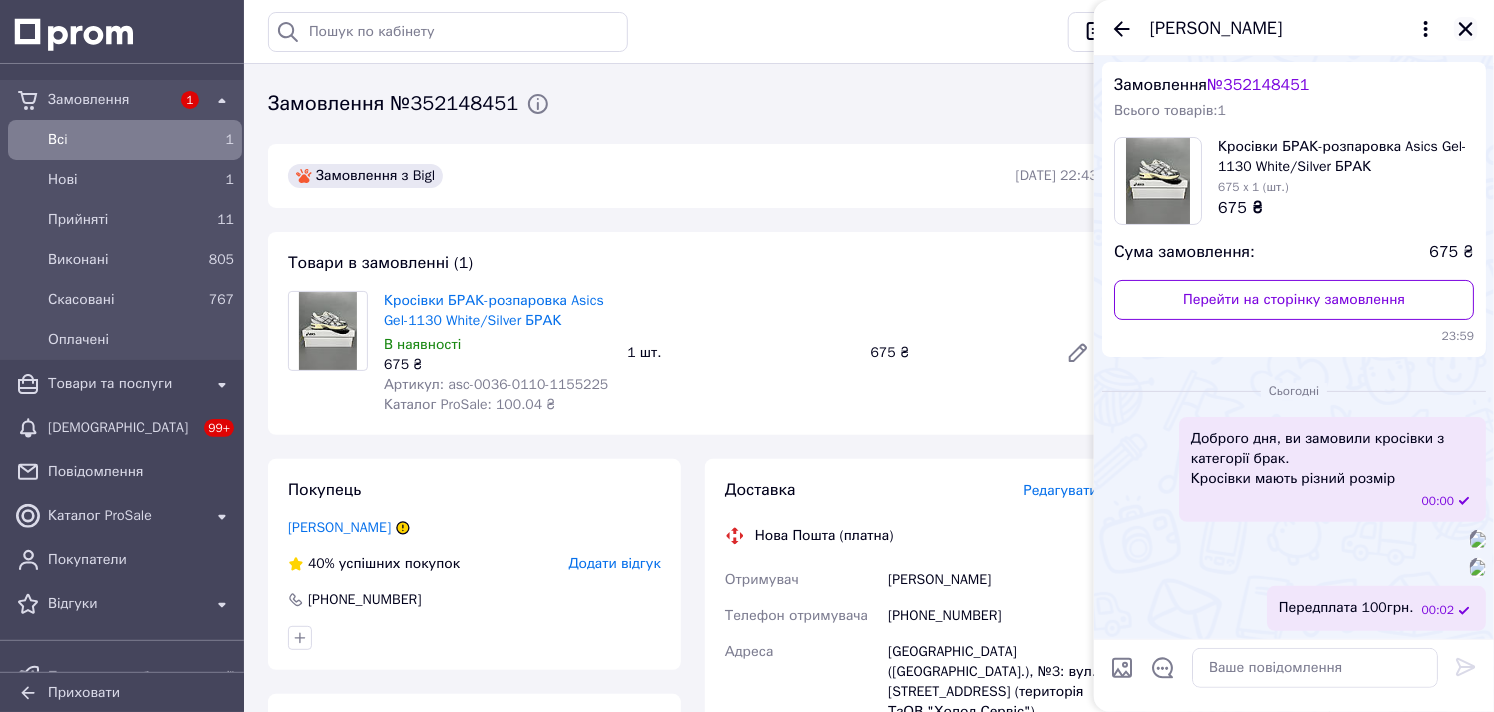 click 